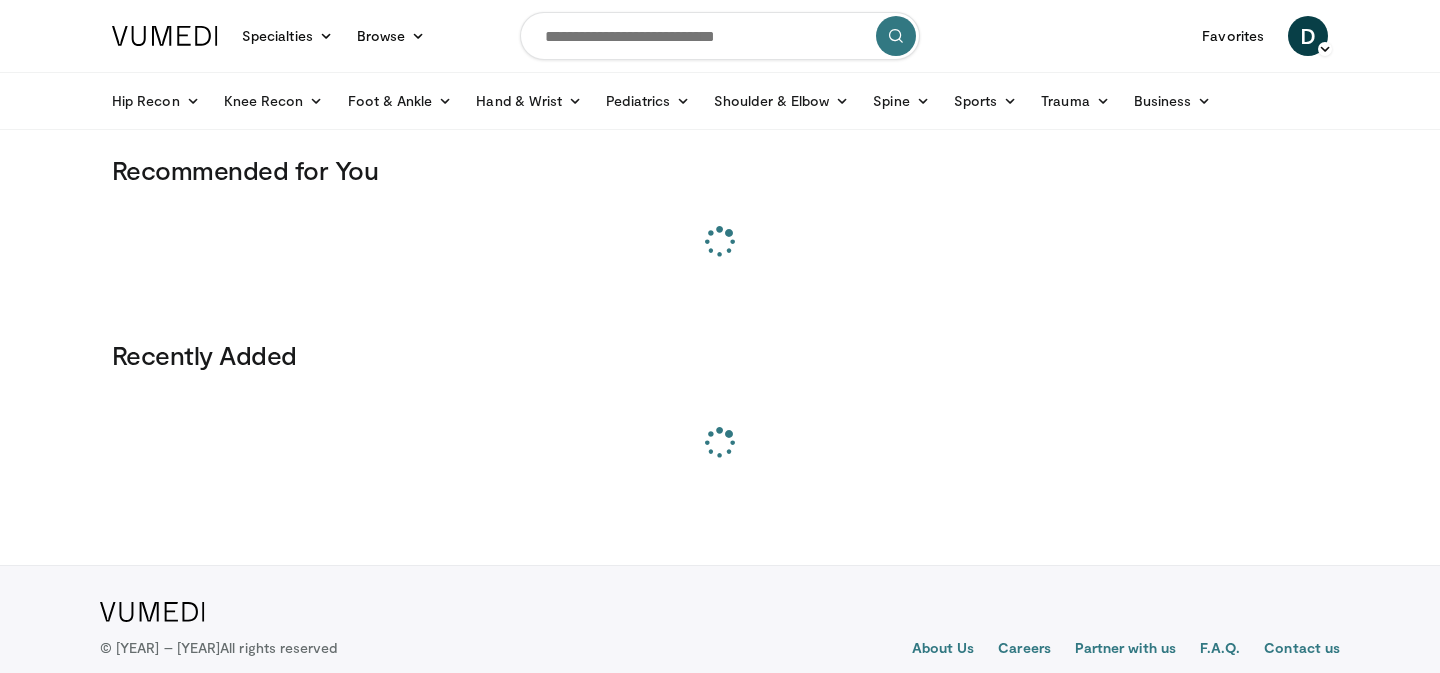 scroll, scrollTop: 0, scrollLeft: 0, axis: both 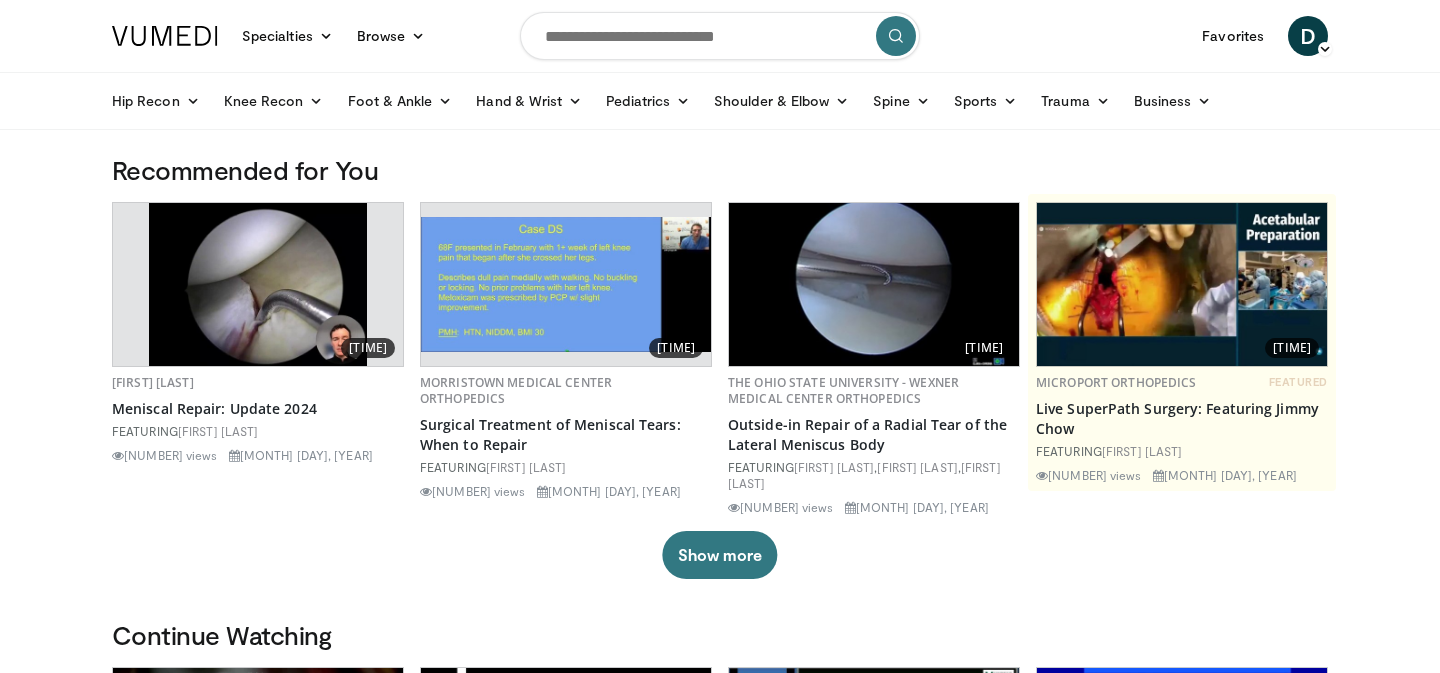 click at bounding box center [720, 36] 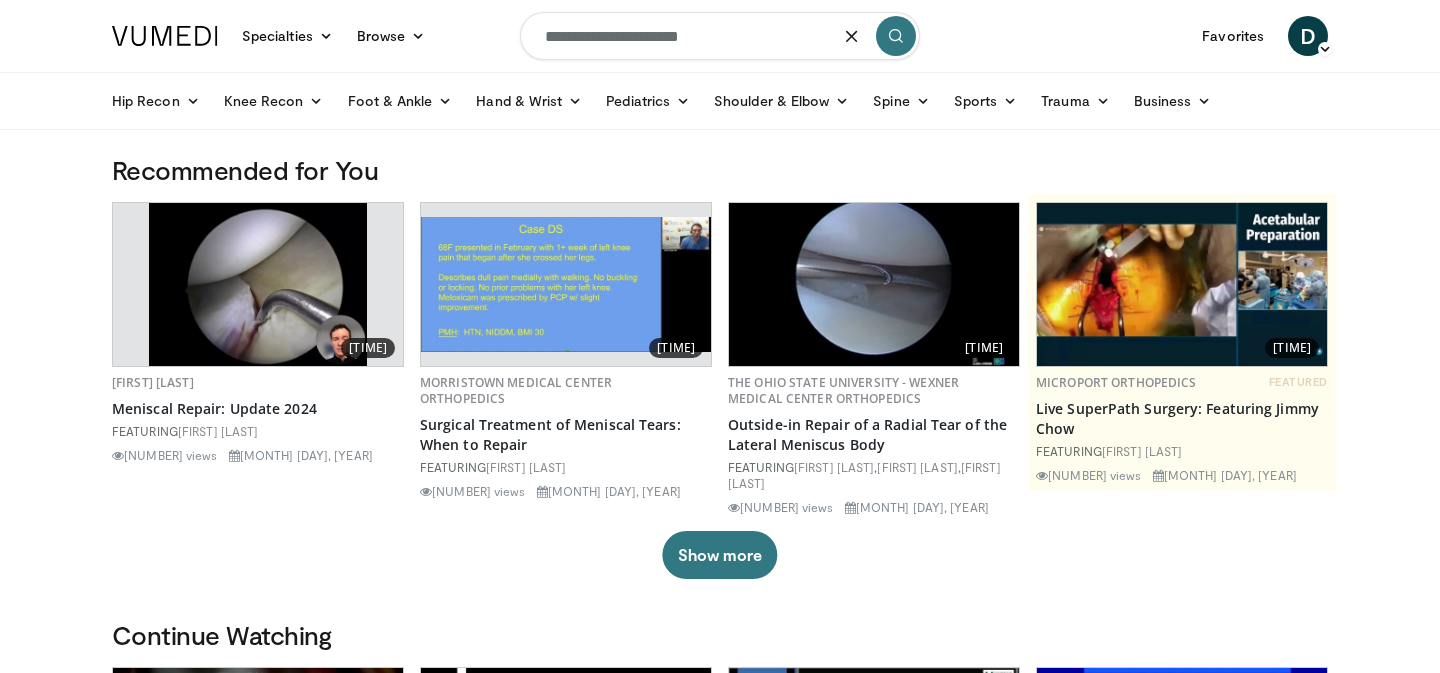 type on "**********" 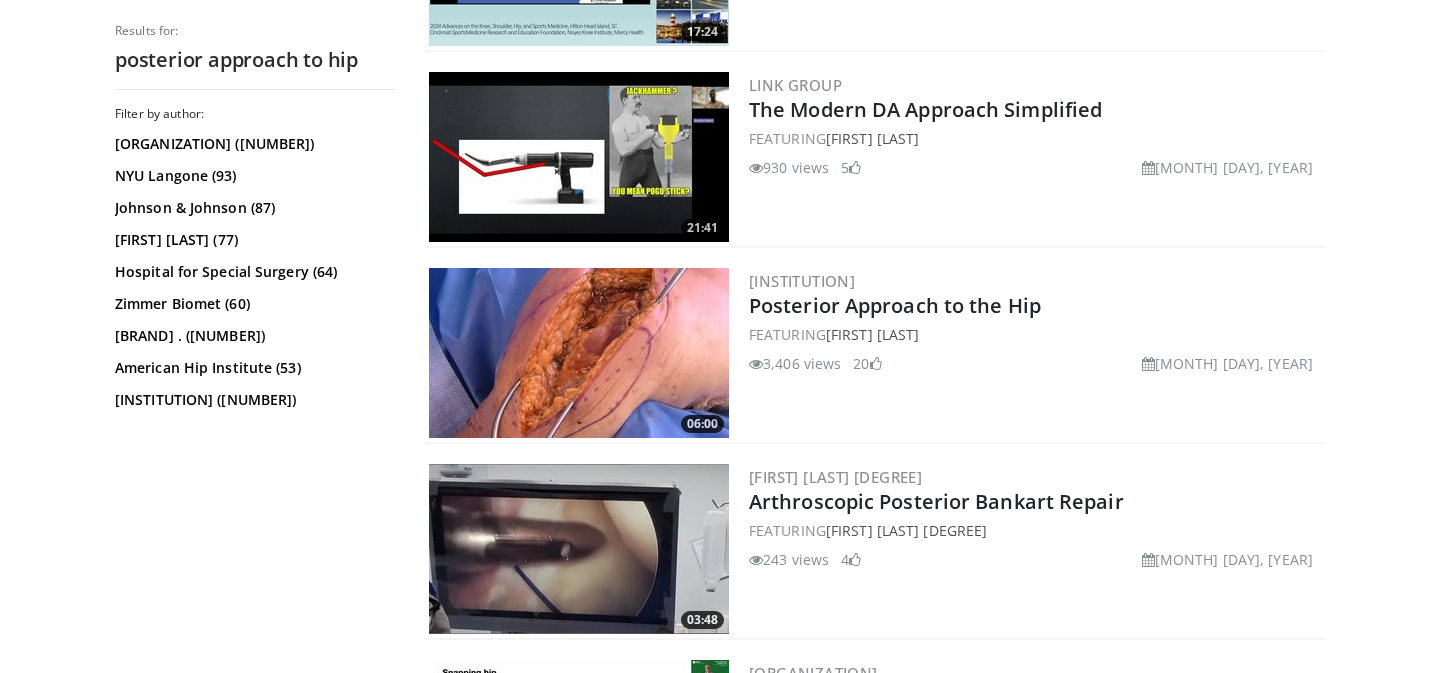scroll, scrollTop: 962, scrollLeft: 0, axis: vertical 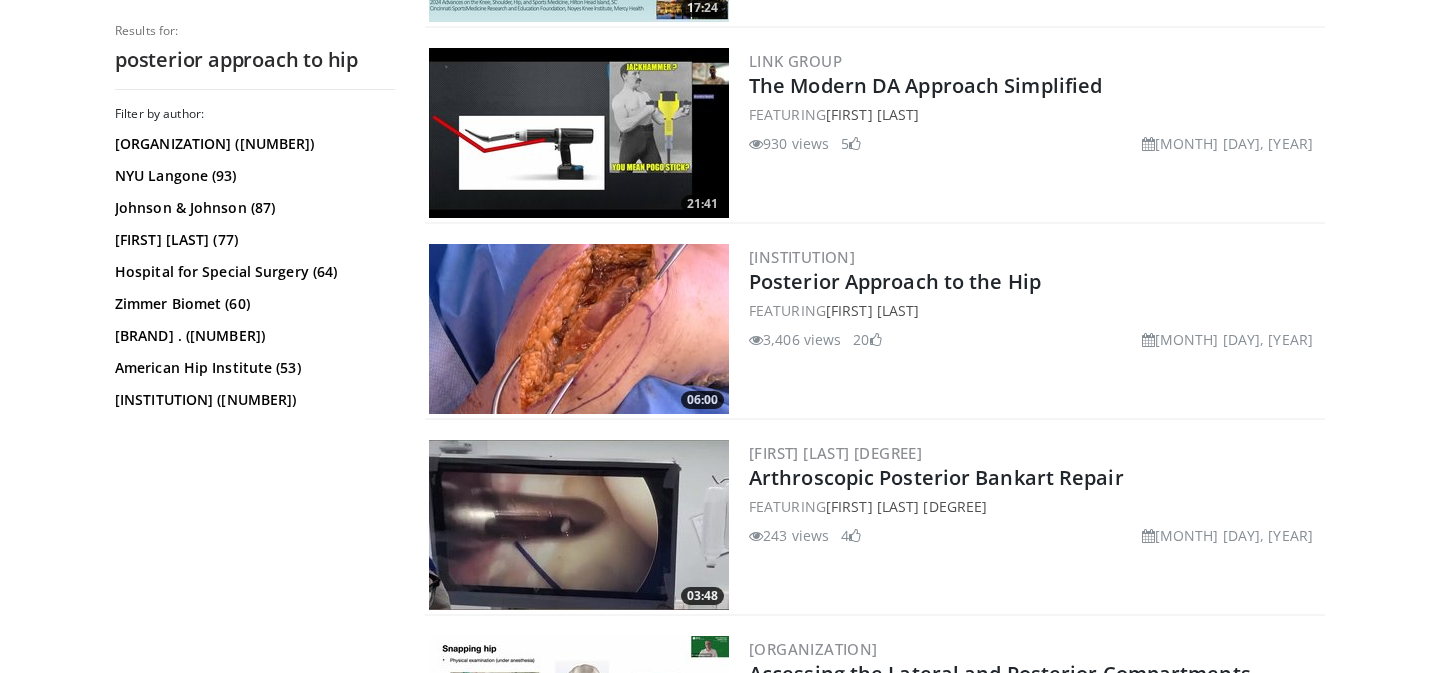 click at bounding box center [579, 329] 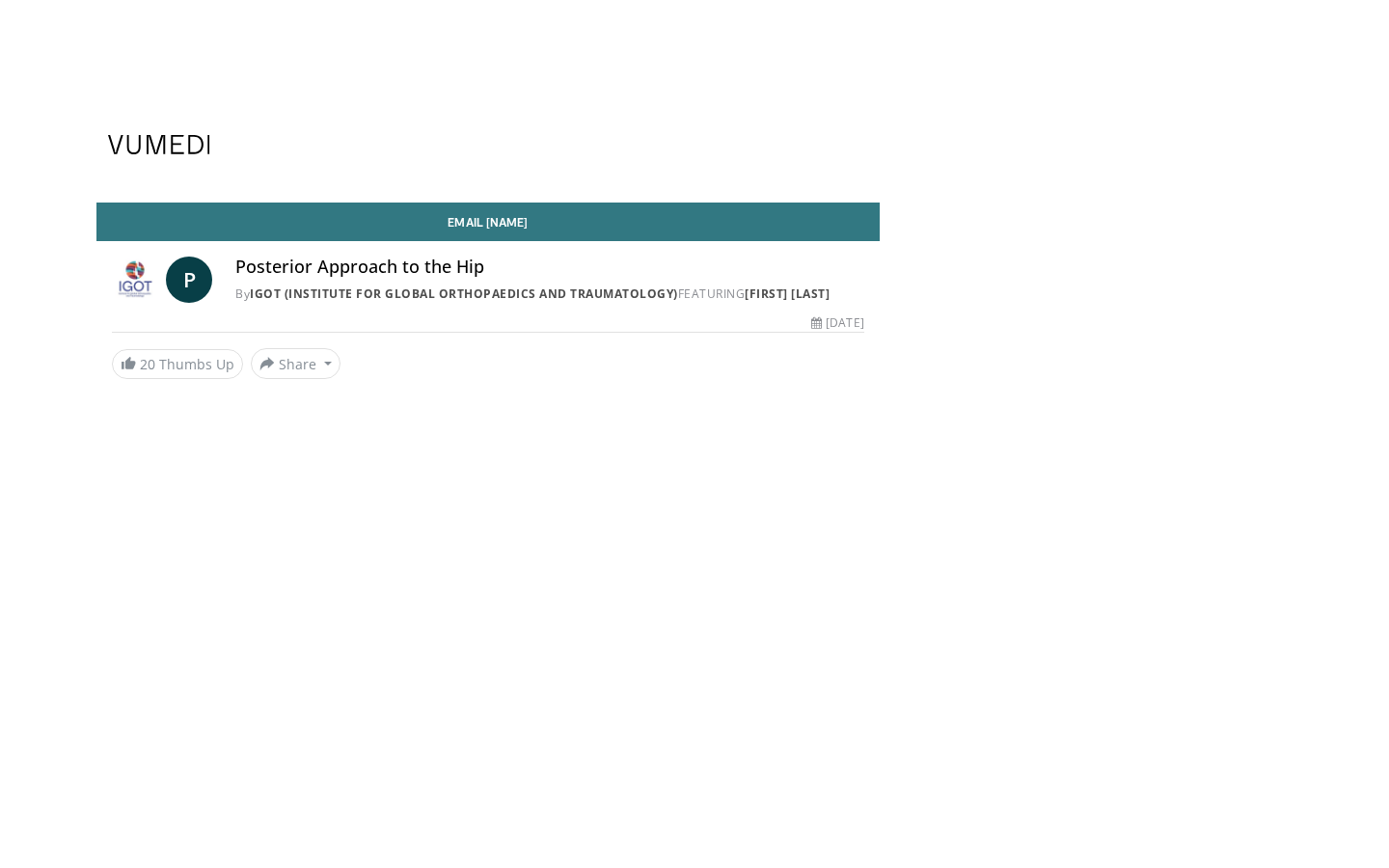 scroll, scrollTop: 0, scrollLeft: 0, axis: both 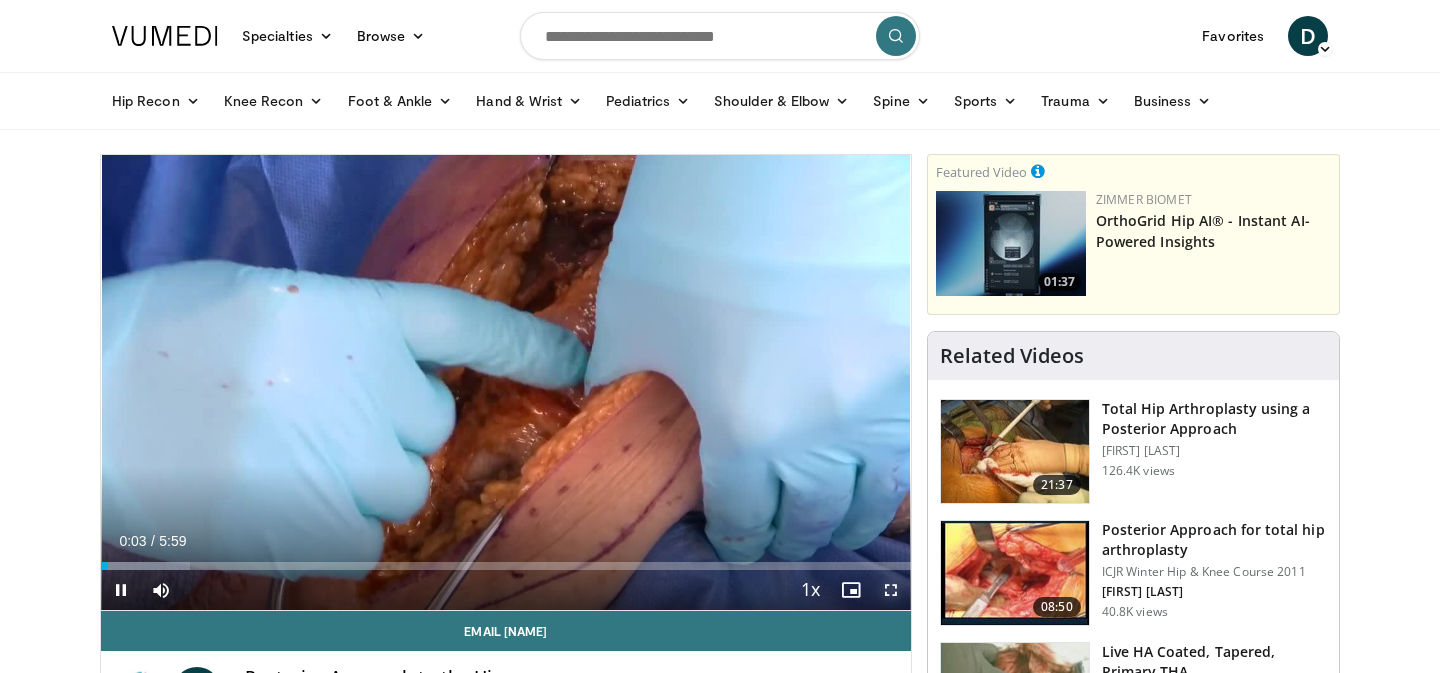 click at bounding box center [891, 590] 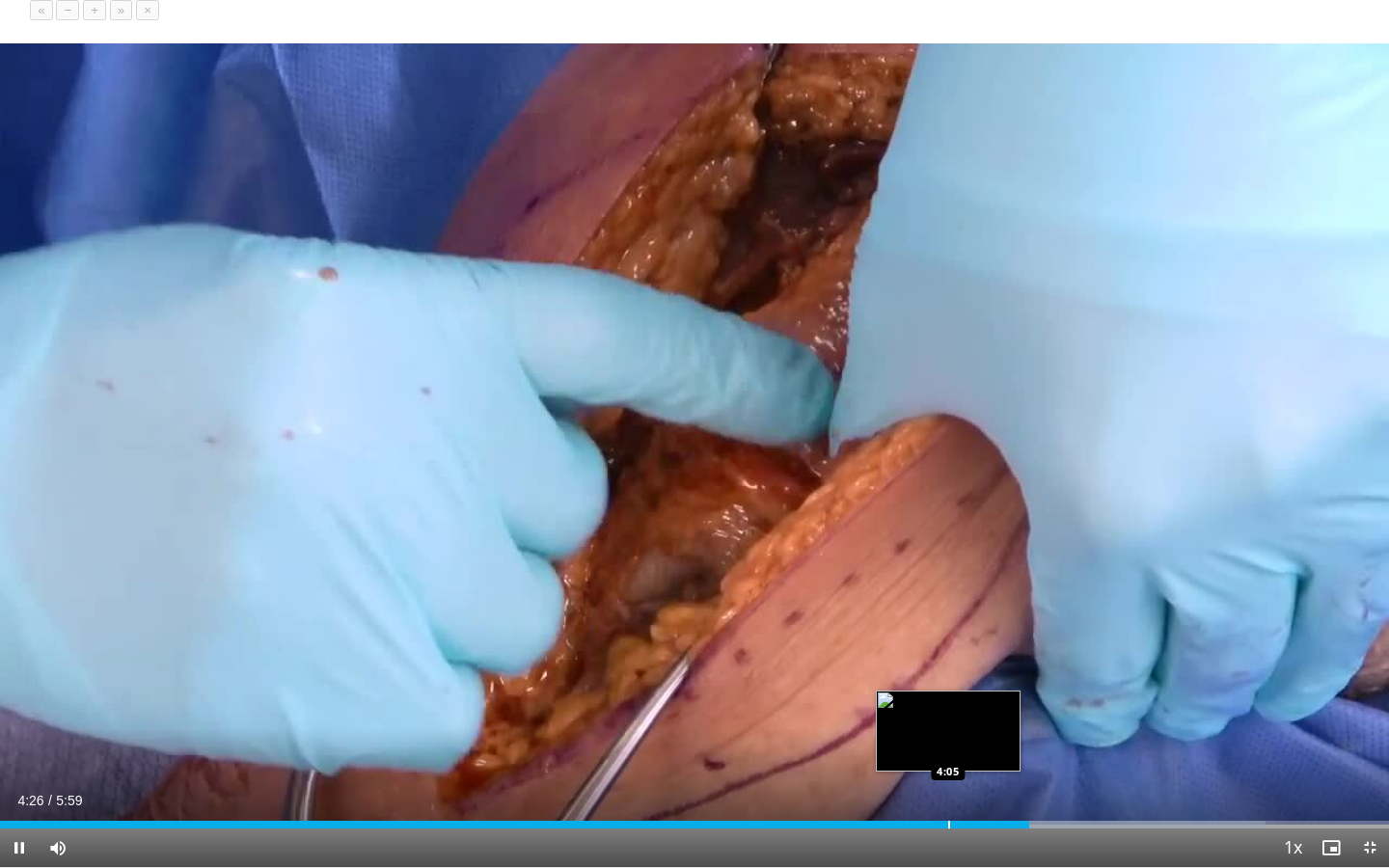 click at bounding box center (949, 825) 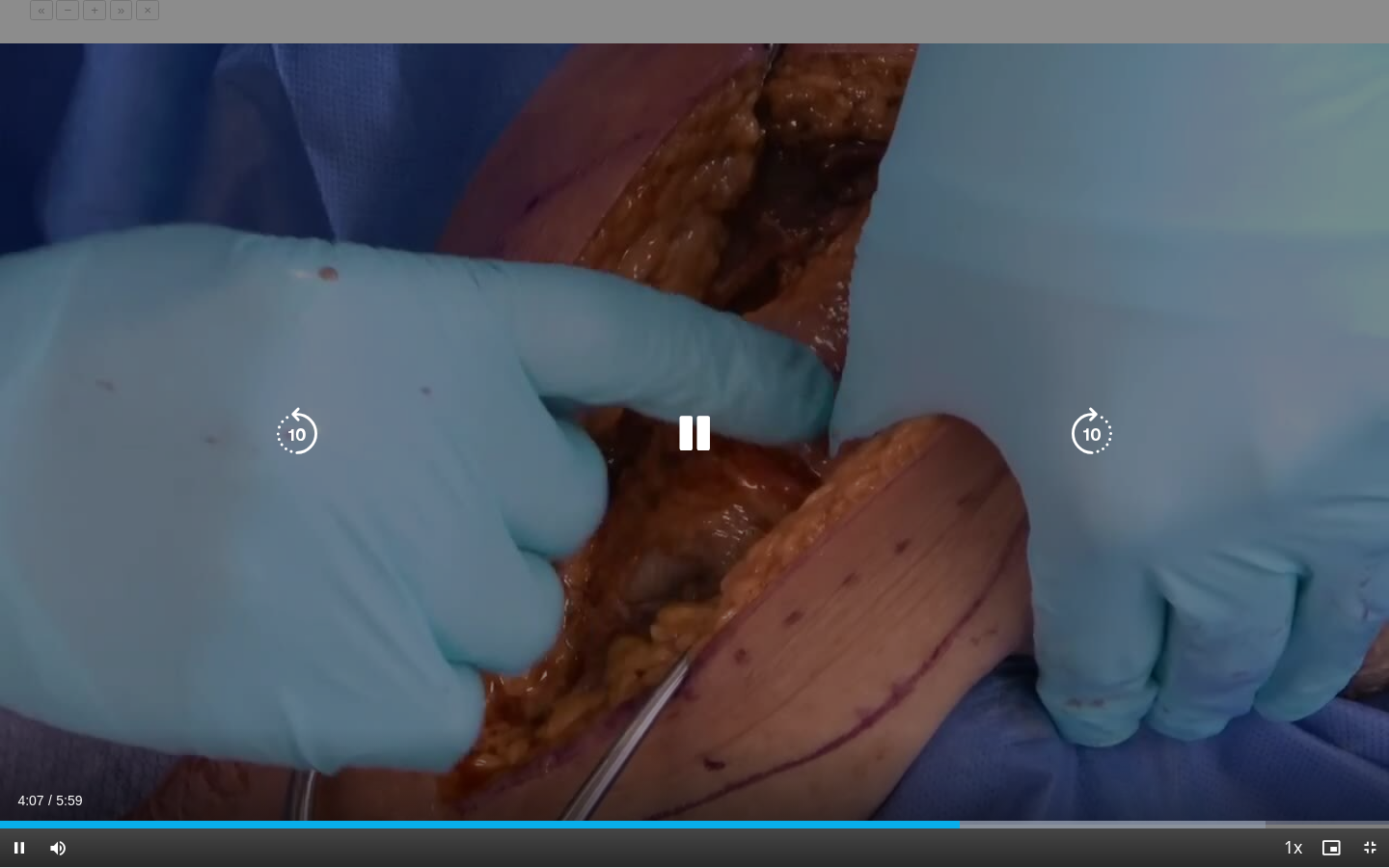 click at bounding box center (694, 434) 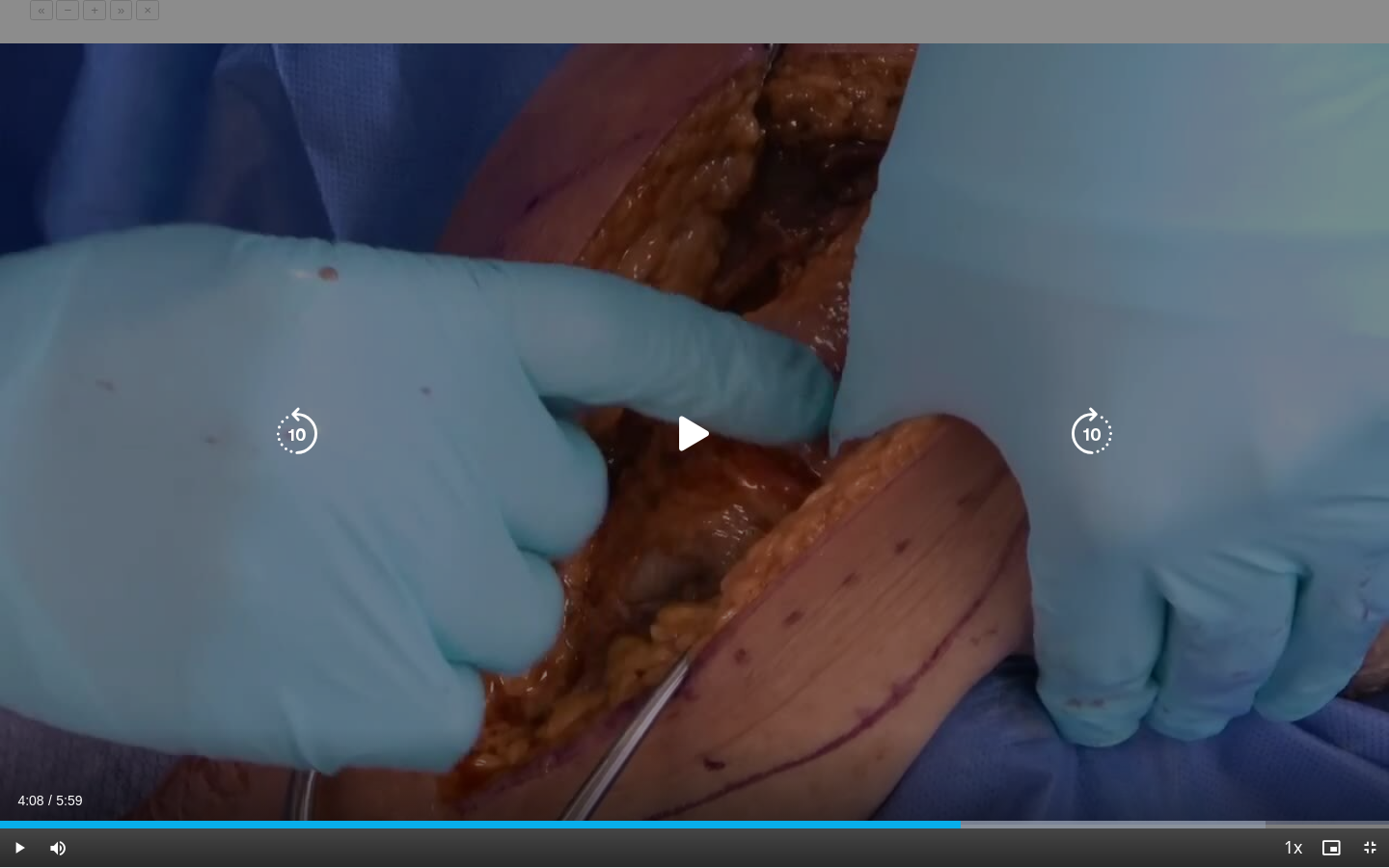 click on "10 seconds
Tap to unmute" at bounding box center [694, 433] 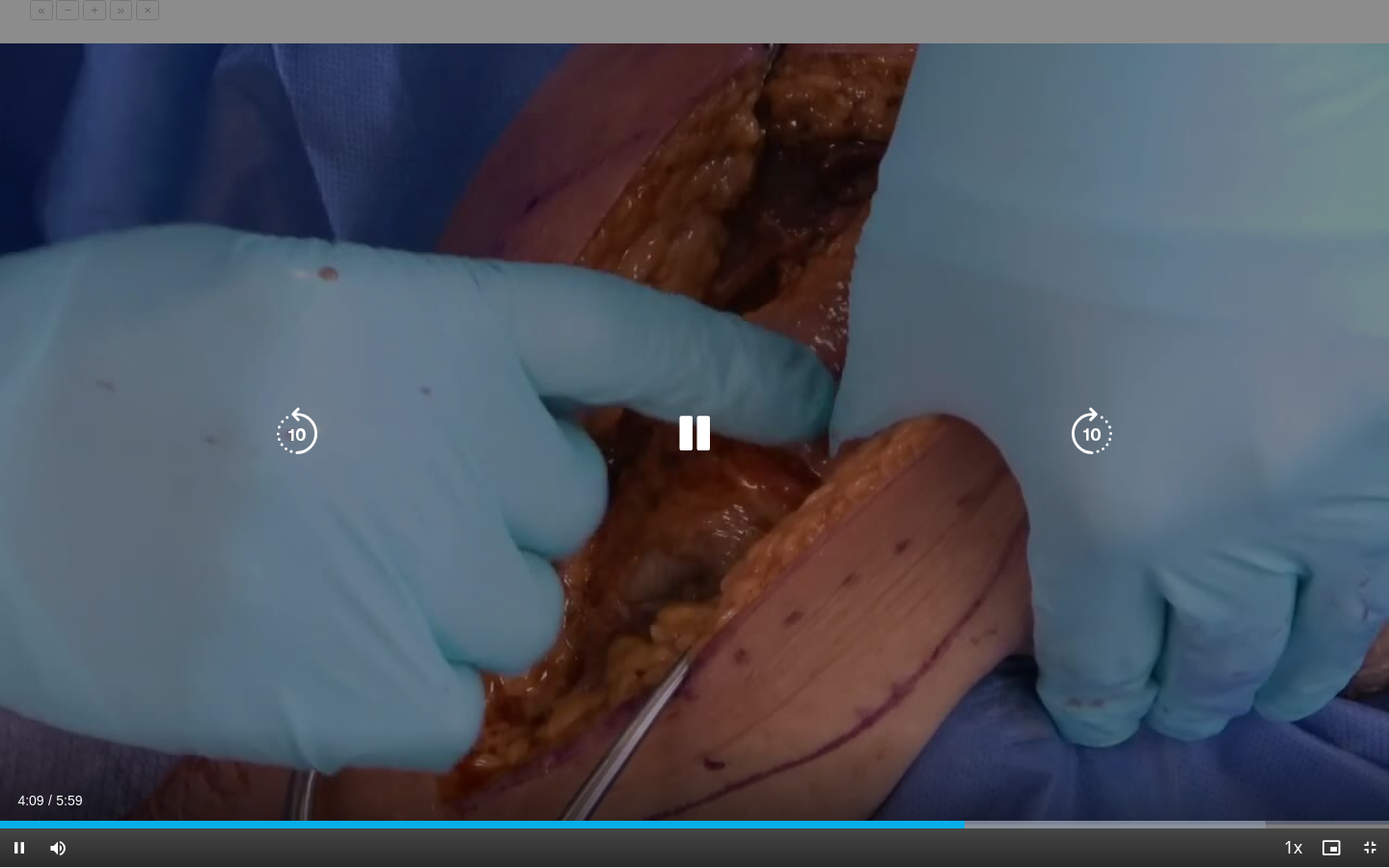 click on "10 seconds
Tap to unmute" at bounding box center [694, 433] 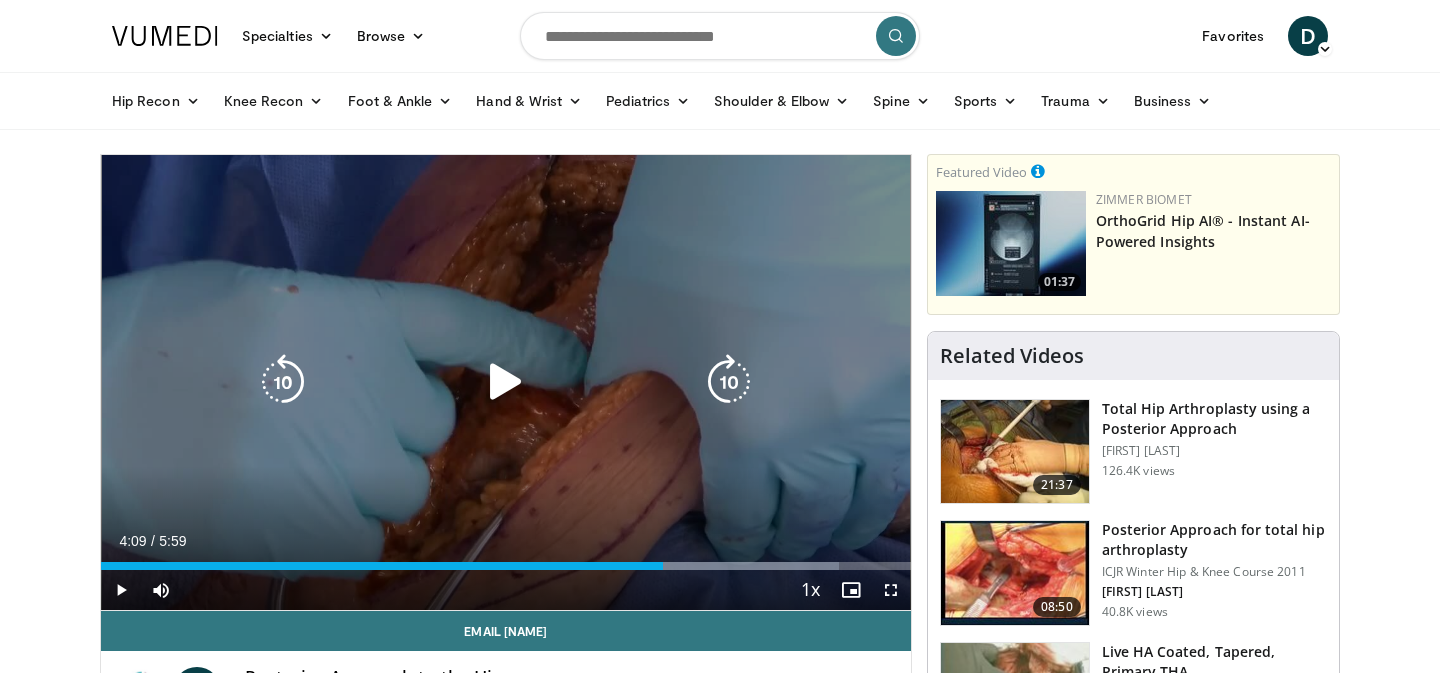click on "10 seconds
Tap to unmute" at bounding box center [506, 382] 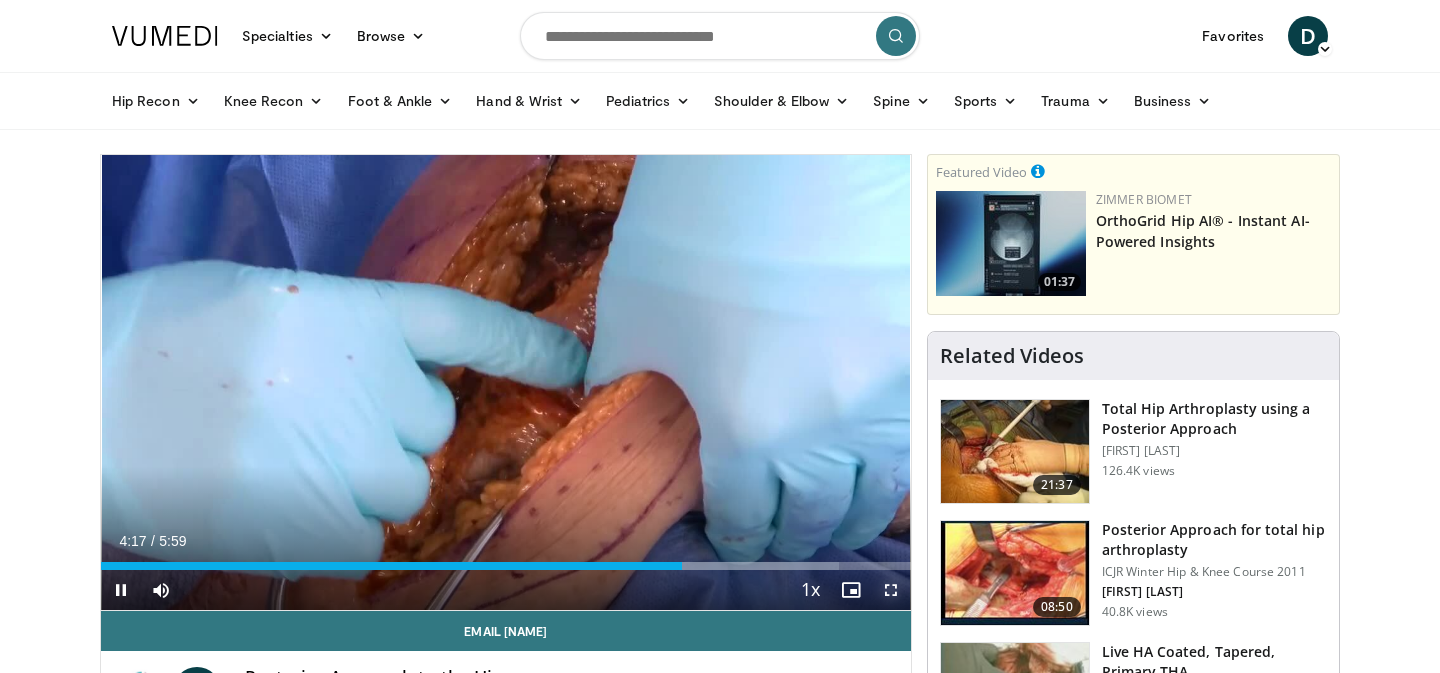 click at bounding box center [891, 590] 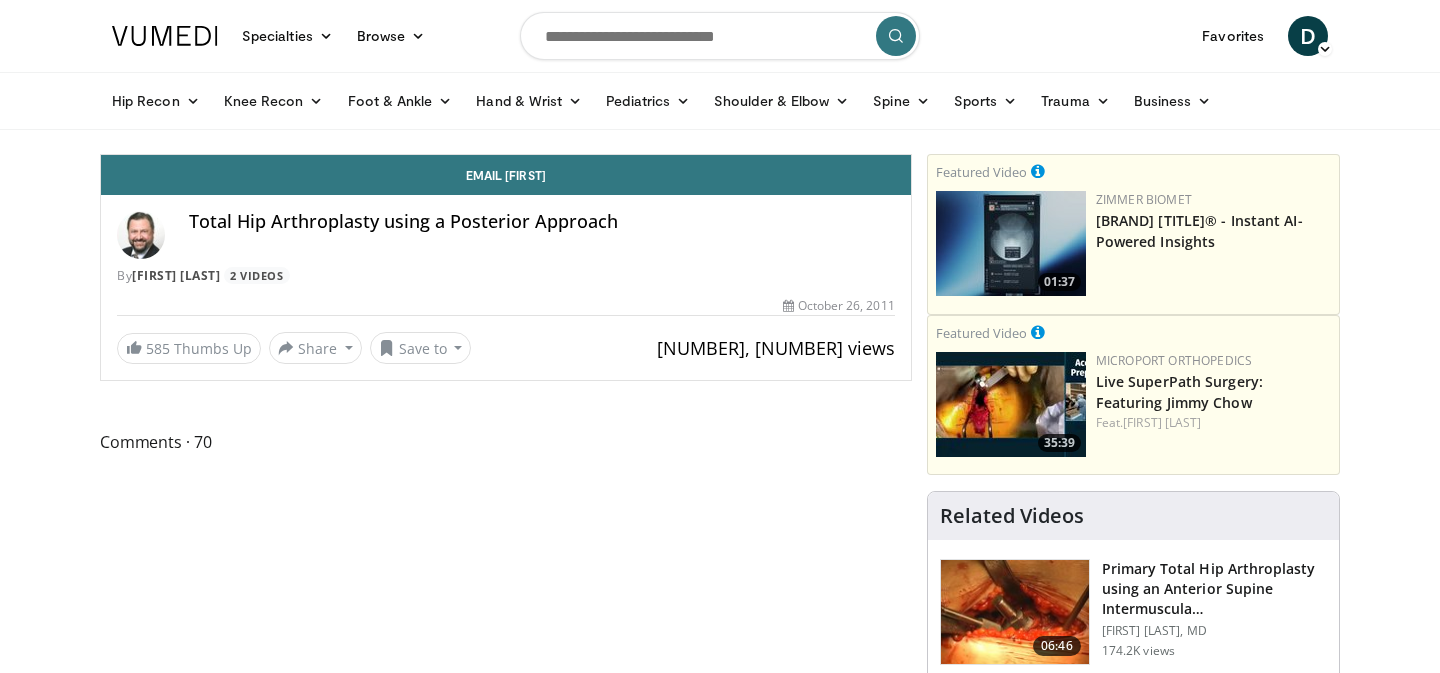 scroll, scrollTop: 0, scrollLeft: 0, axis: both 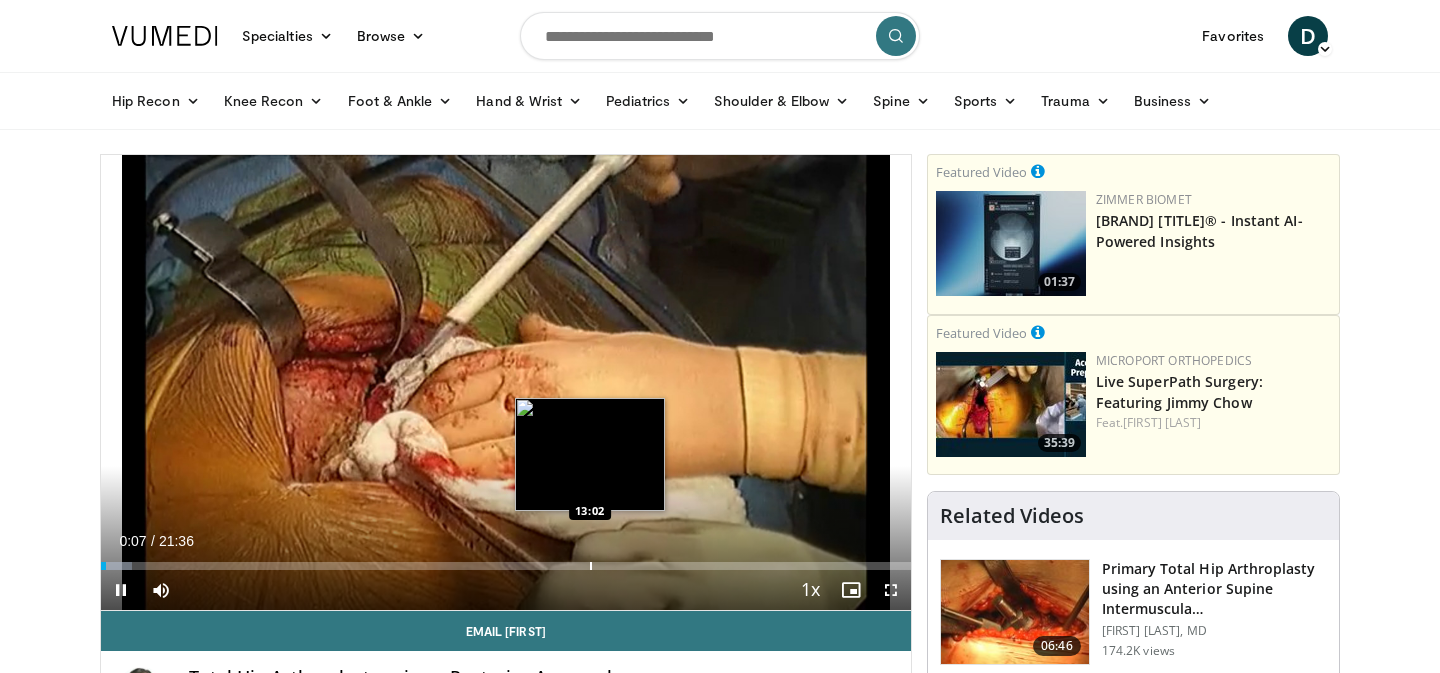 click at bounding box center [591, 566] 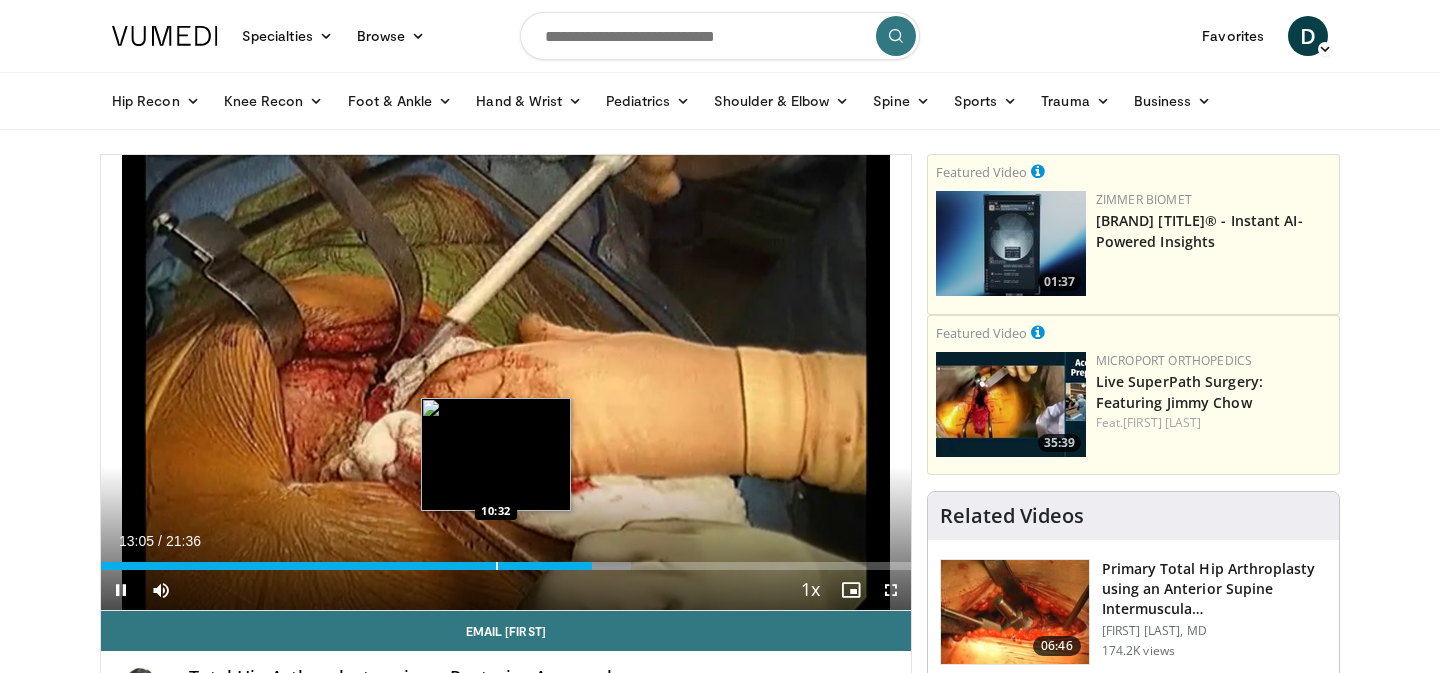 click at bounding box center [497, 566] 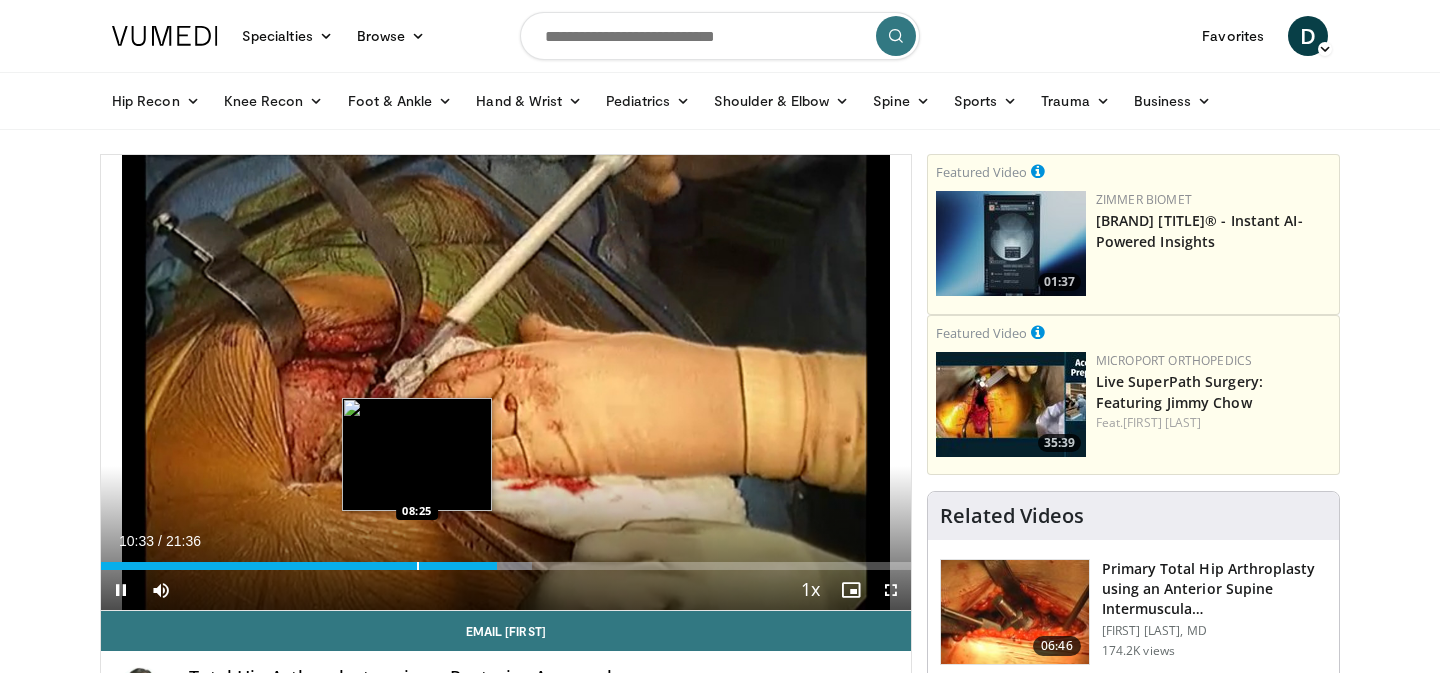 click on "Loaded :  53.23% 10:33 08:25" at bounding box center (506, 566) 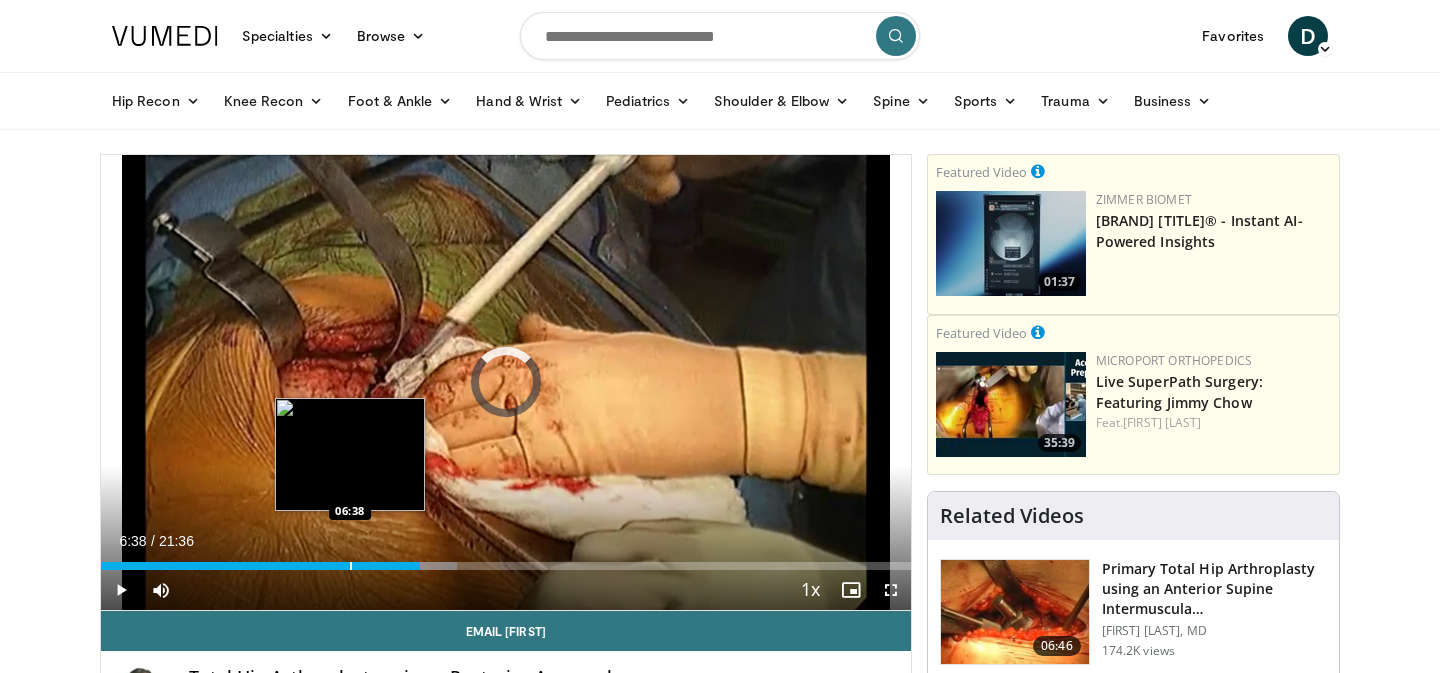 click at bounding box center (351, 566) 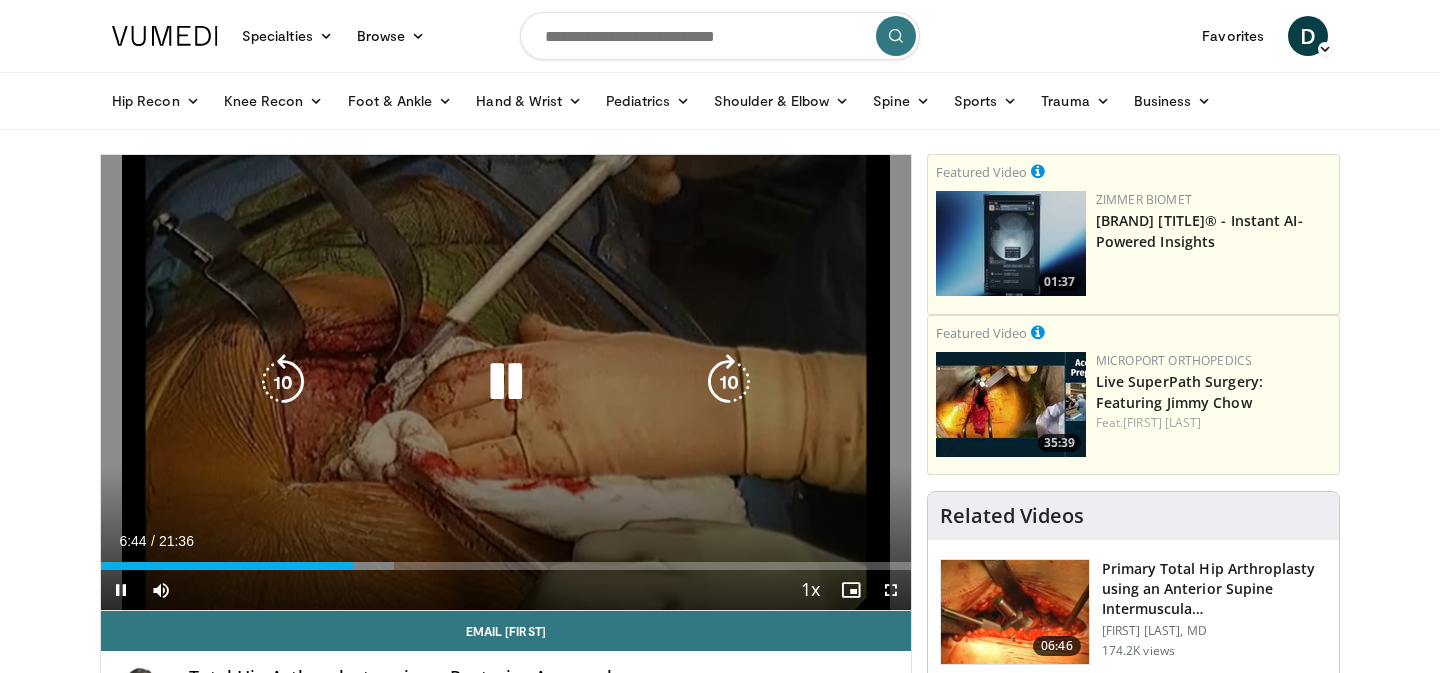 click at bounding box center [506, 382] 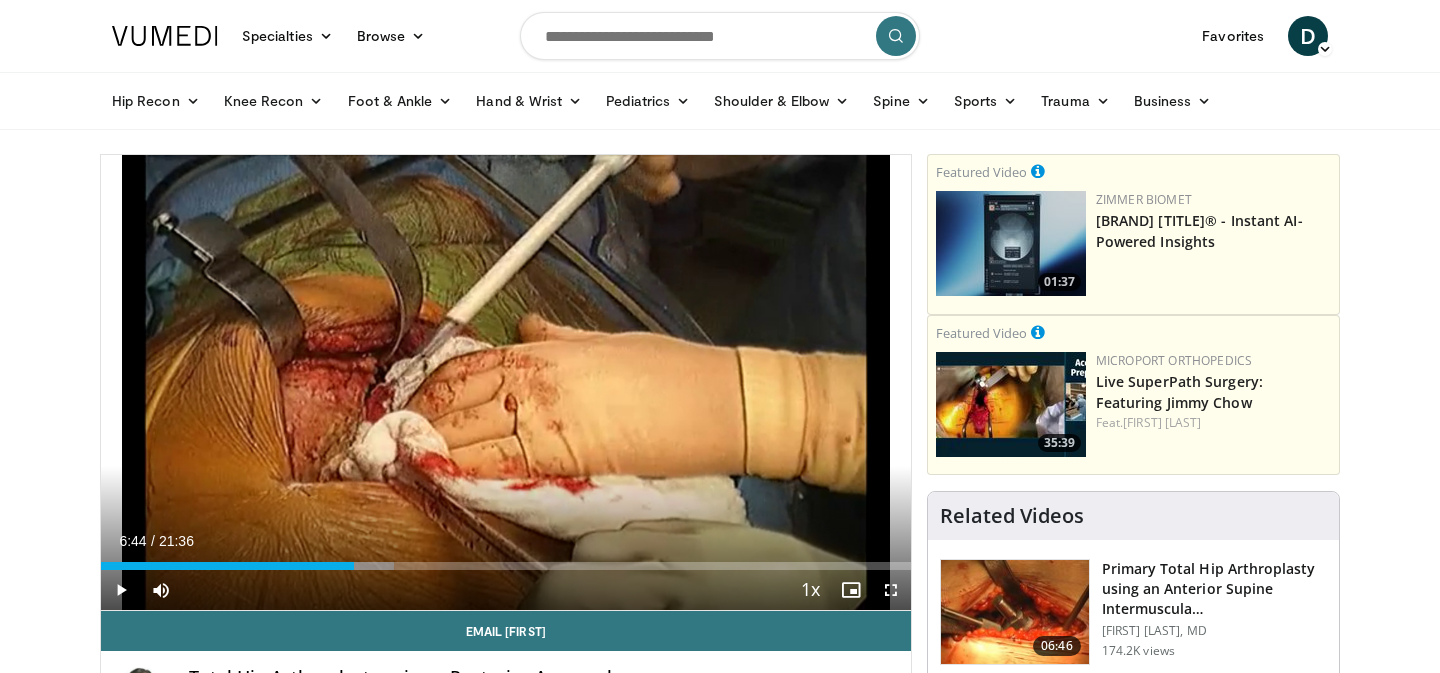click at bounding box center (720, 36) 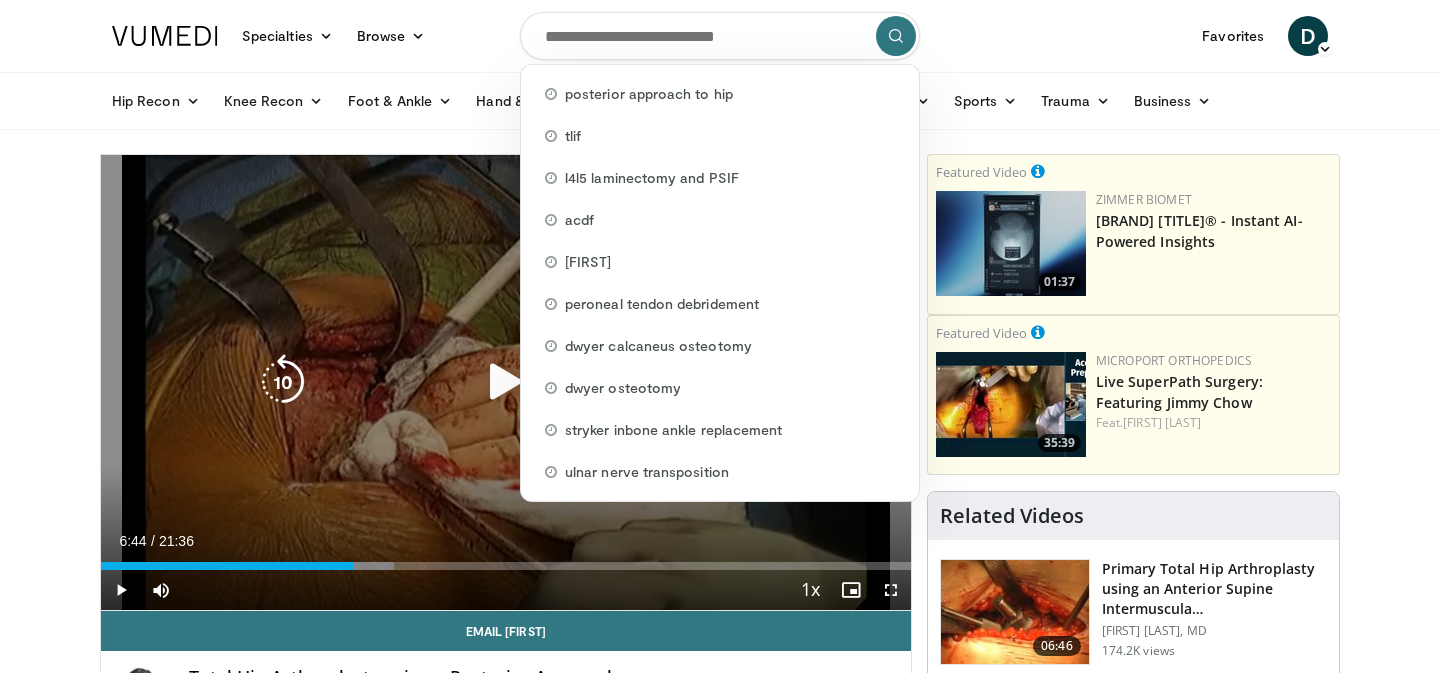 click on "10 seconds
Tap to unmute" at bounding box center [506, 382] 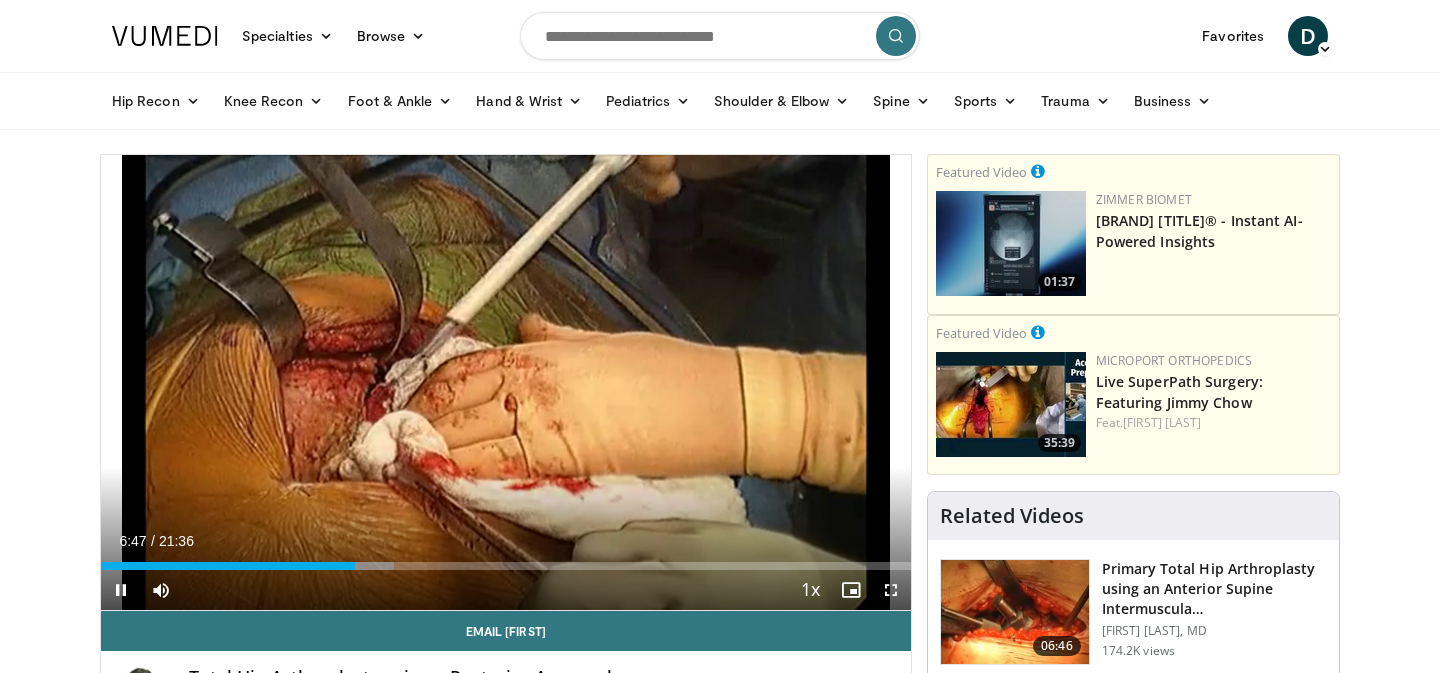 click on "Current Time  6:47 / Duration  21:36 Pause Skip Backward Skip Forward Mute Loaded :  36.20% 06:47 06:54 Stream Type  LIVE Seek to live, currently behind live LIVE   1x Playback Rate 0.5x 0.75x 1x , selected 1.25x 1.5x 1.75x 2x Chapters Chapters Descriptions descriptions off , selected Captions captions settings , opens captions settings dialog captions off , selected Audio Track en (Main) , selected Fullscreen Enable picture-in-picture mode" at bounding box center (506, 590) 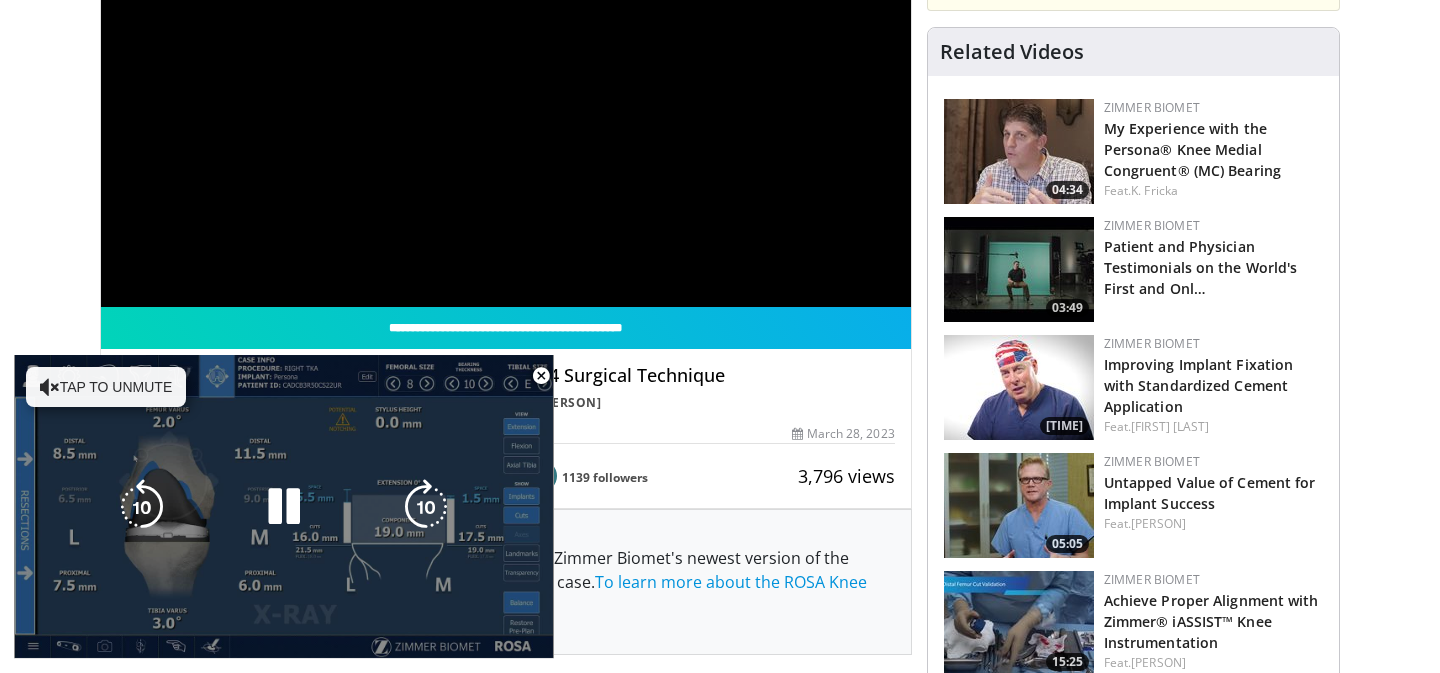 scroll, scrollTop: 335, scrollLeft: 0, axis: vertical 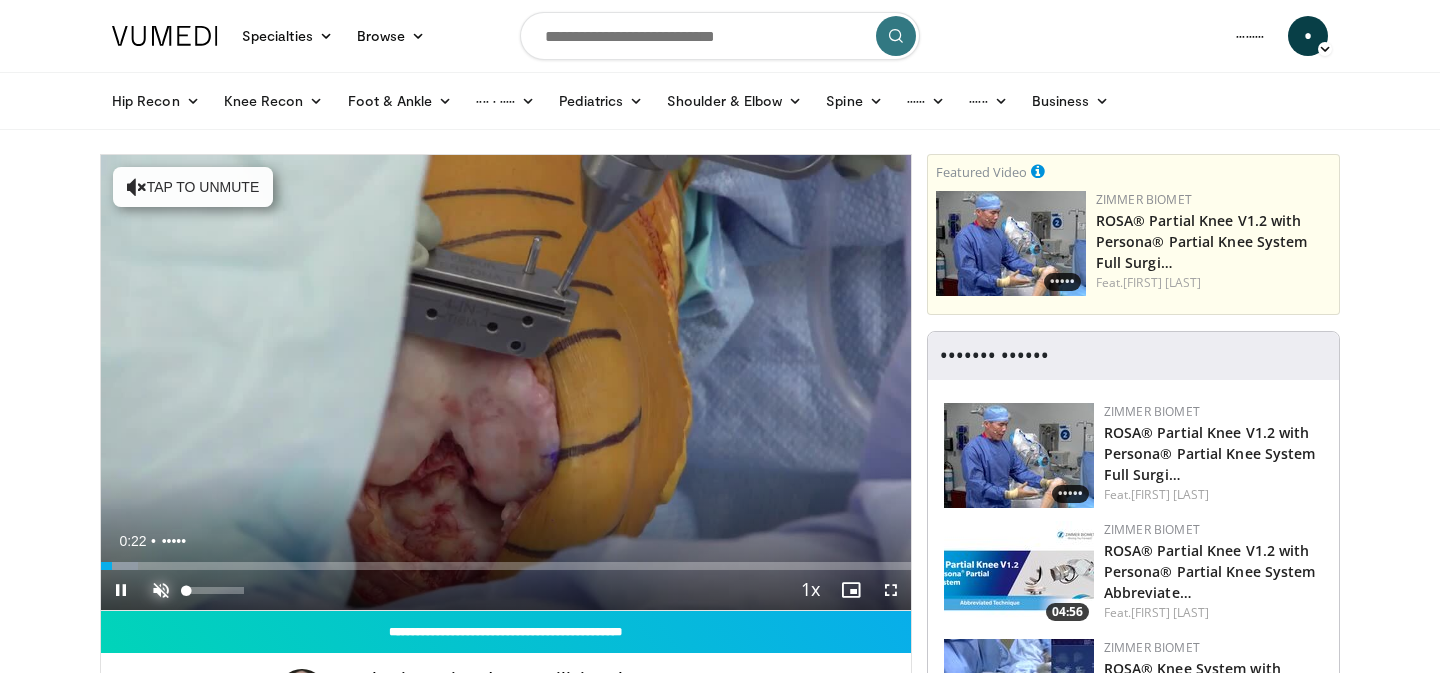 click at bounding box center (161, 590) 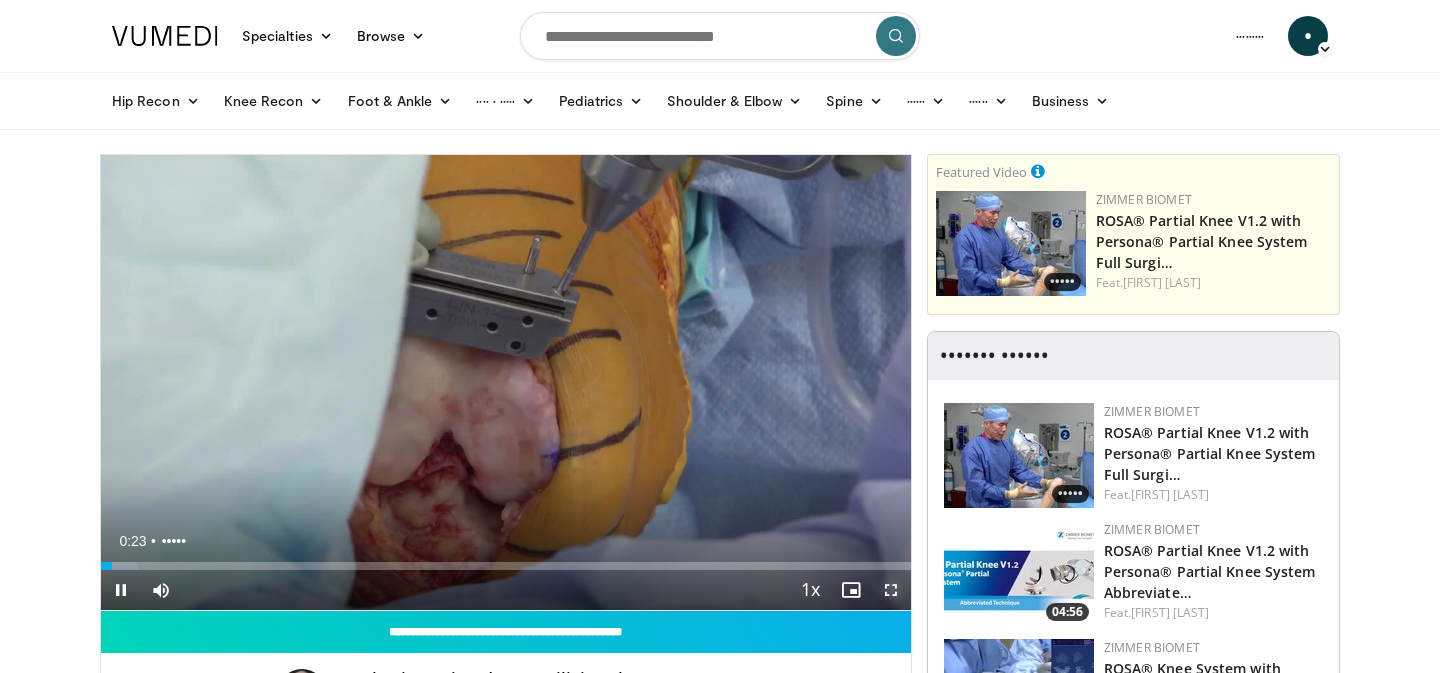 click at bounding box center [891, 590] 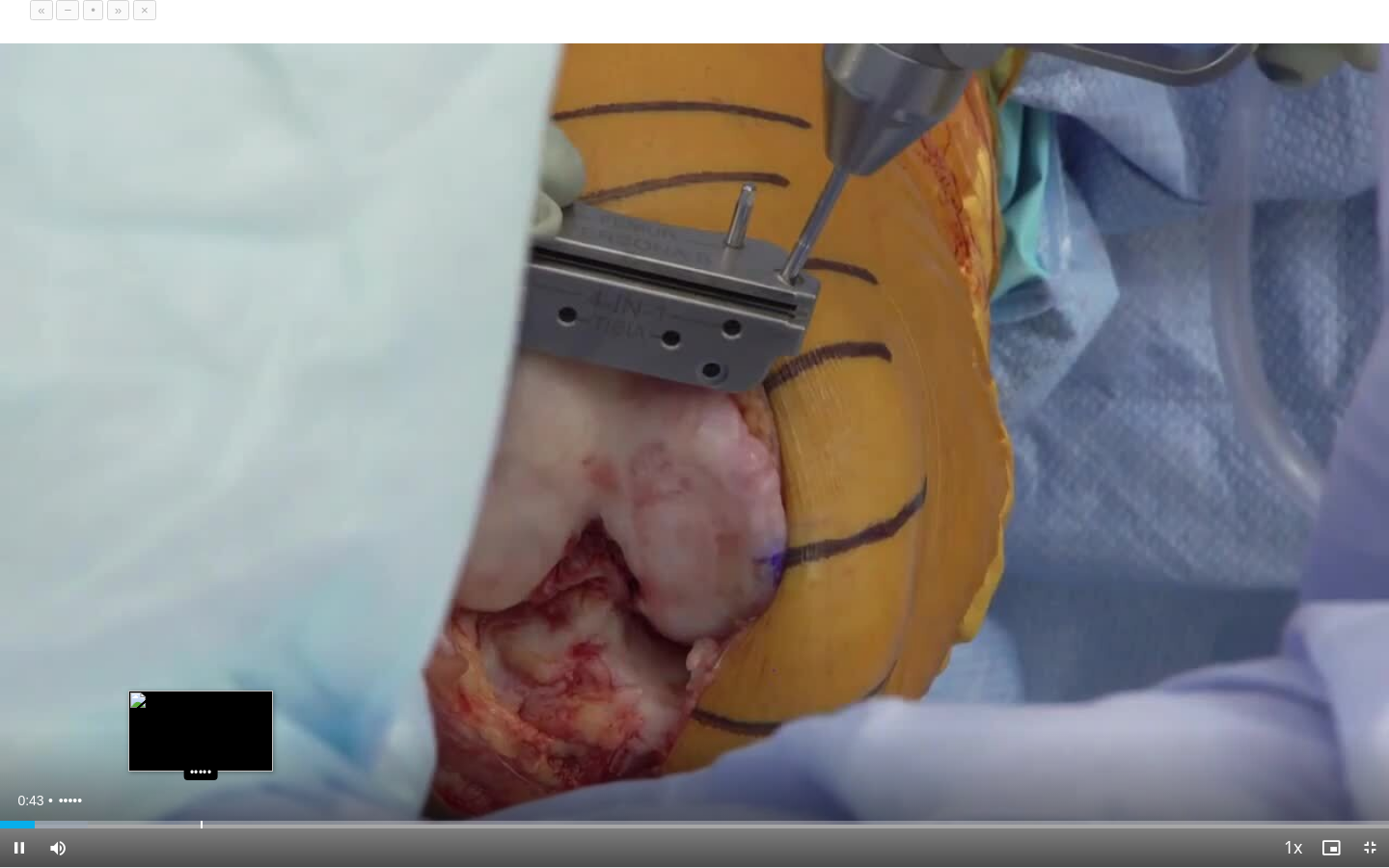 click at bounding box center (202, 825) 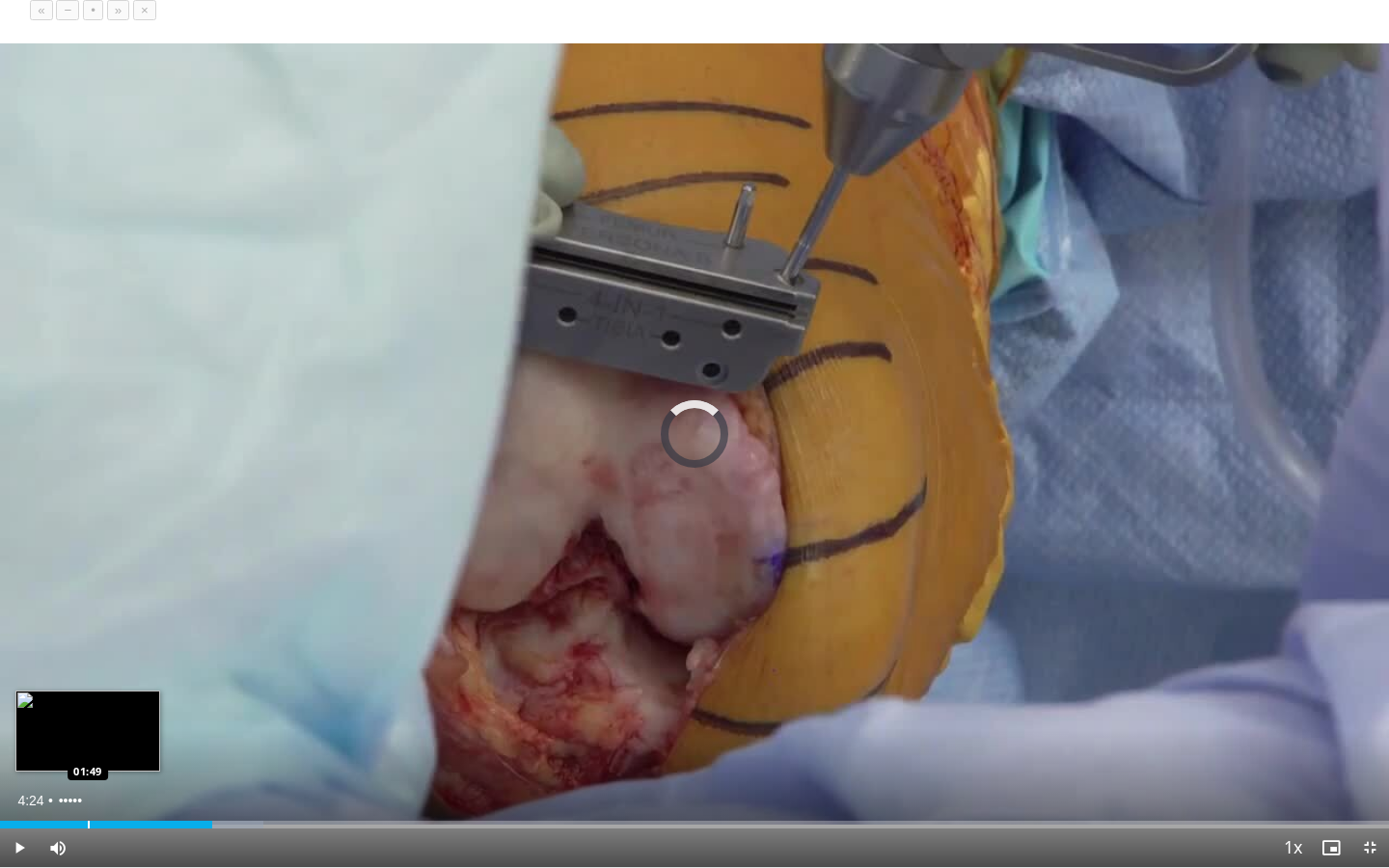 click at bounding box center (89, 825) 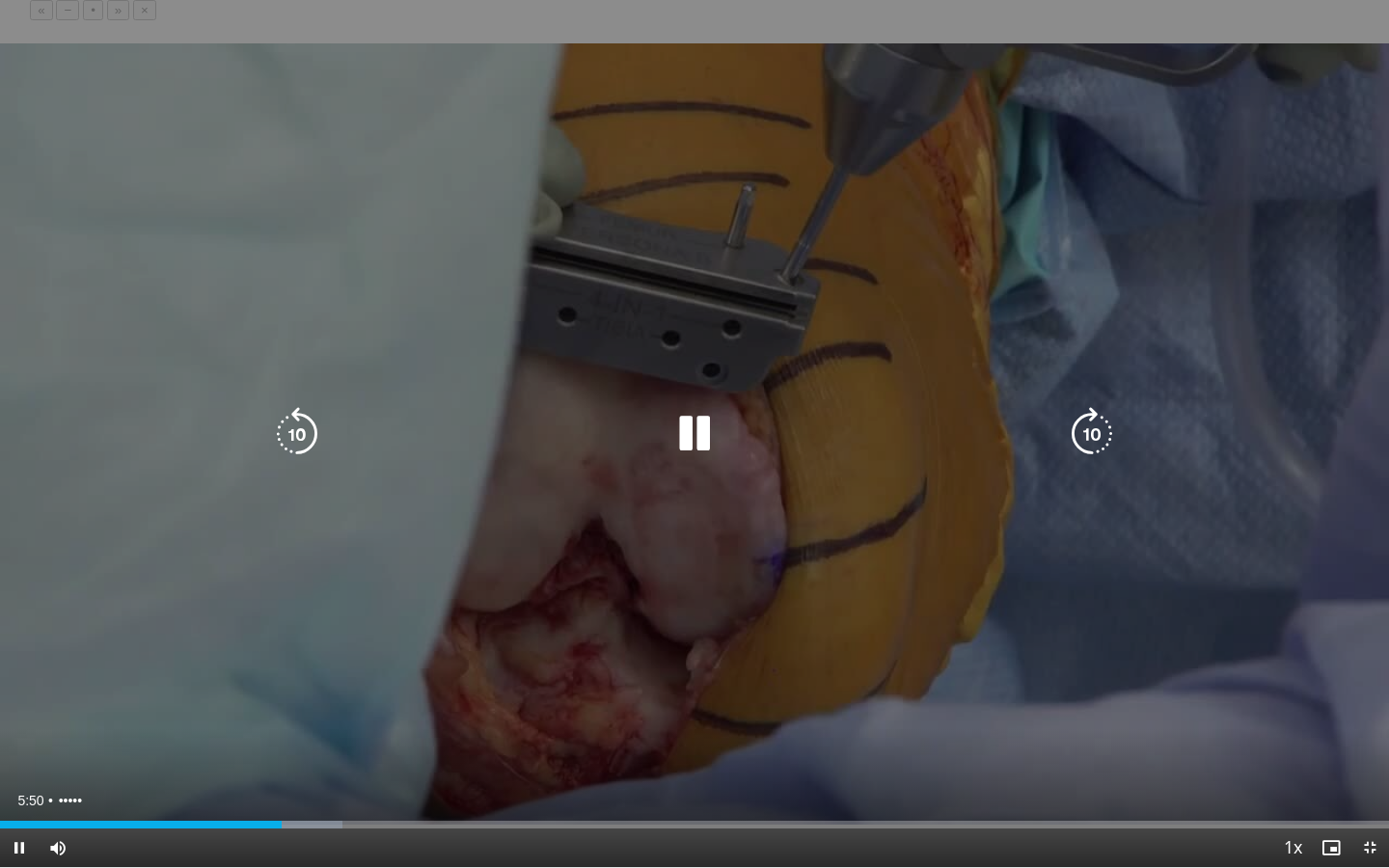 click on "20 seconds
Tap to unmute" at bounding box center (694, 433) 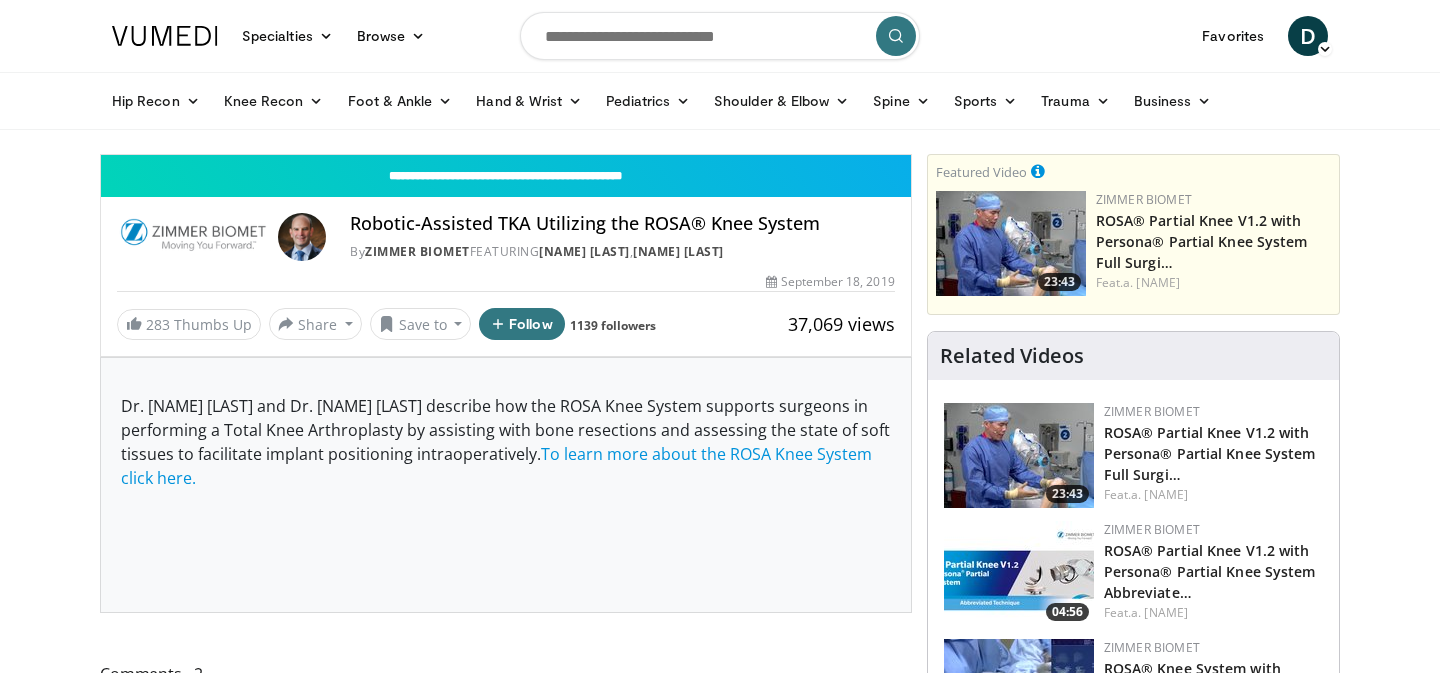 scroll, scrollTop: 0, scrollLeft: 0, axis: both 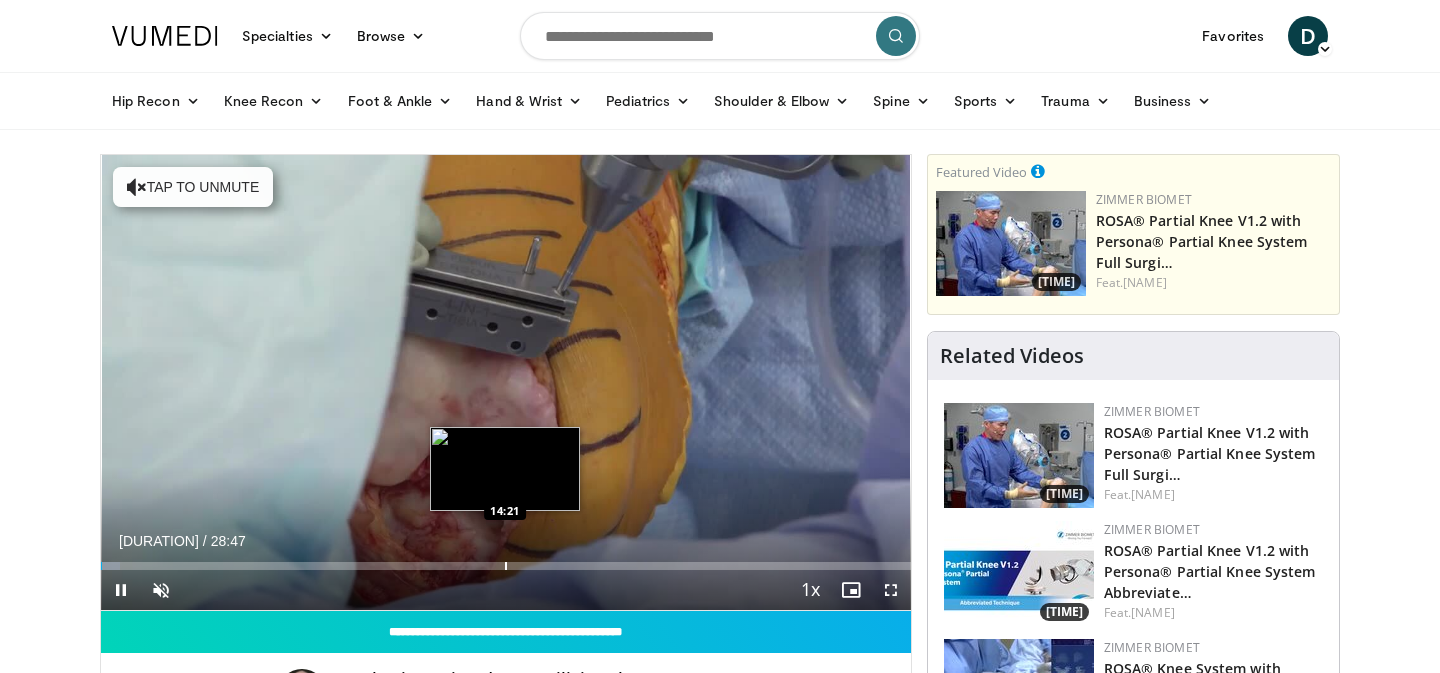click at bounding box center (506, 566) 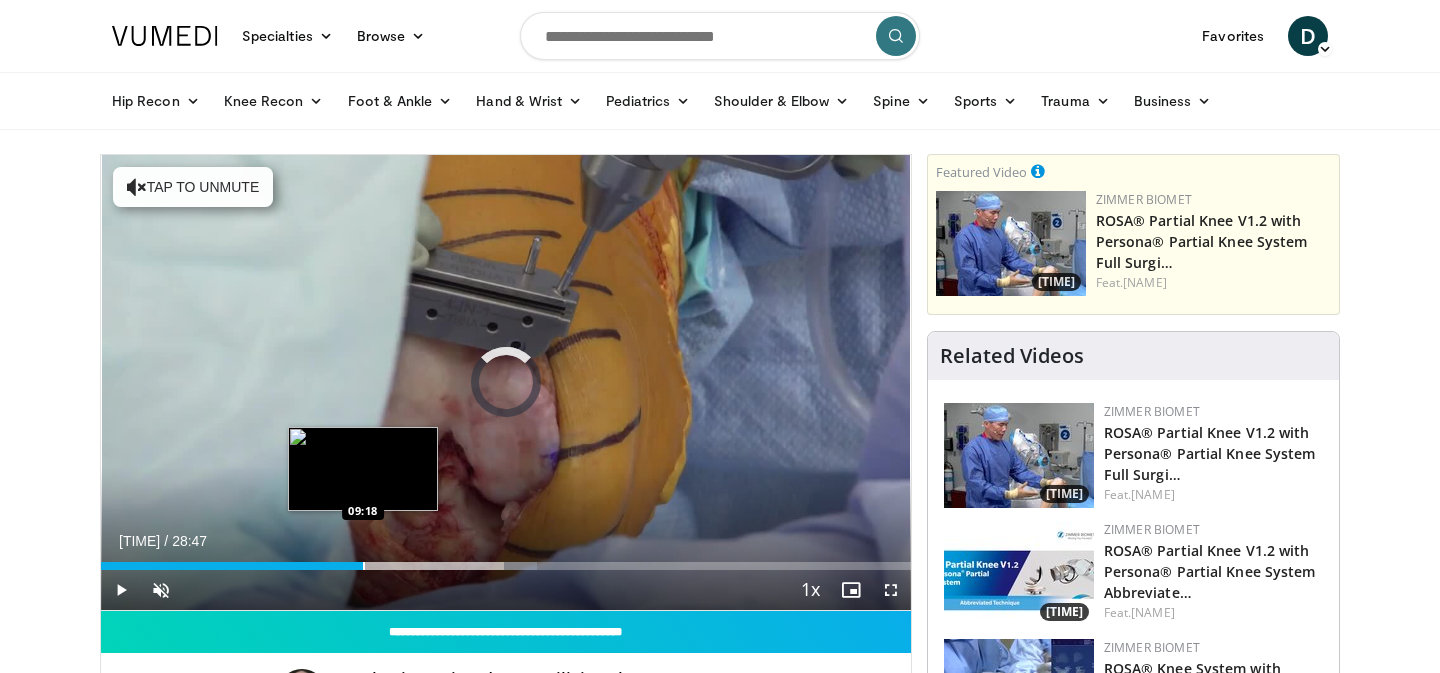click on "Loaded :  53.87% 09:18 09:18" at bounding box center [506, 560] 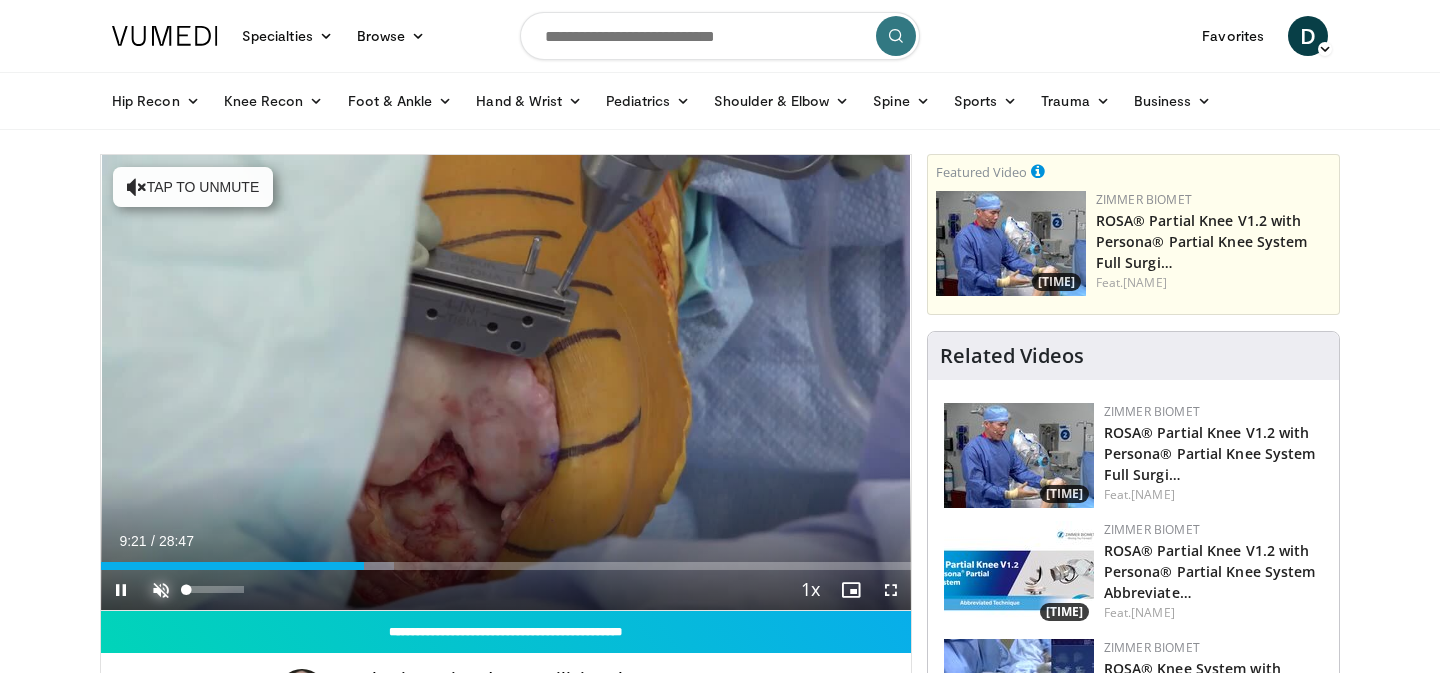 click at bounding box center (161, 590) 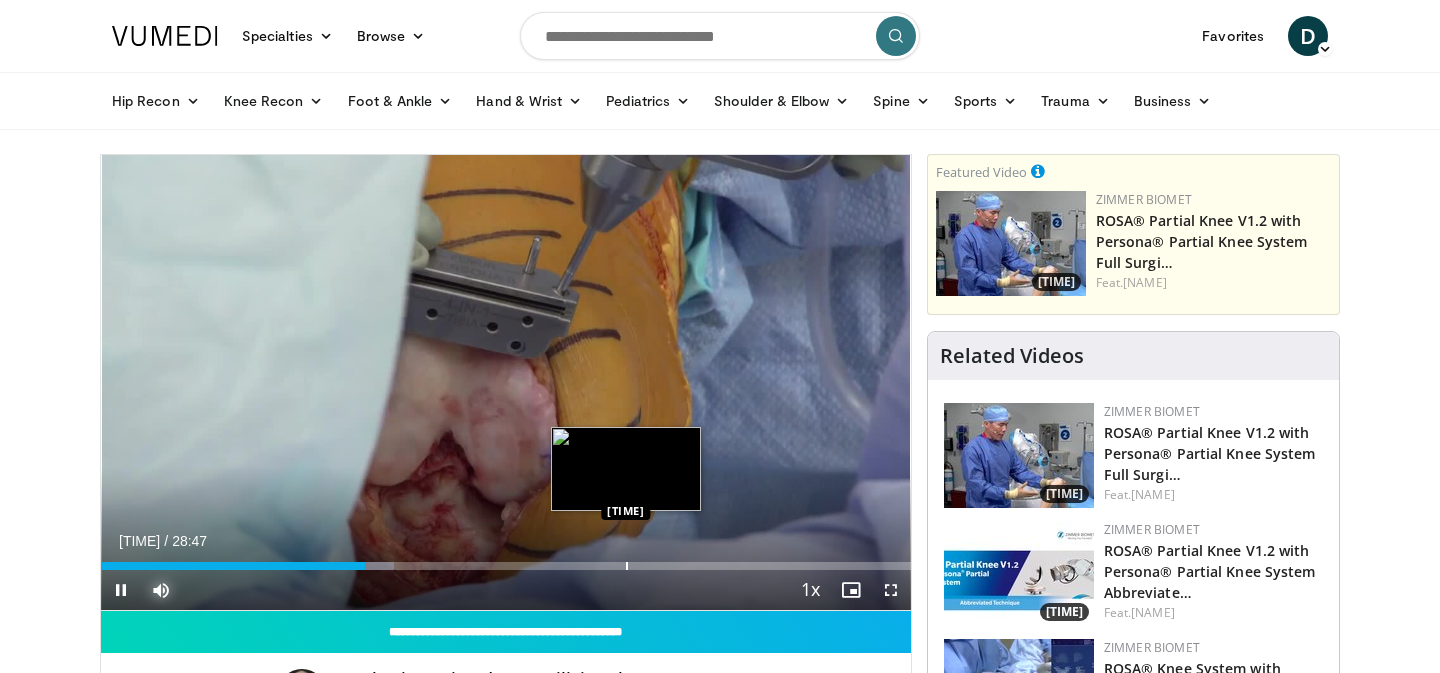 type 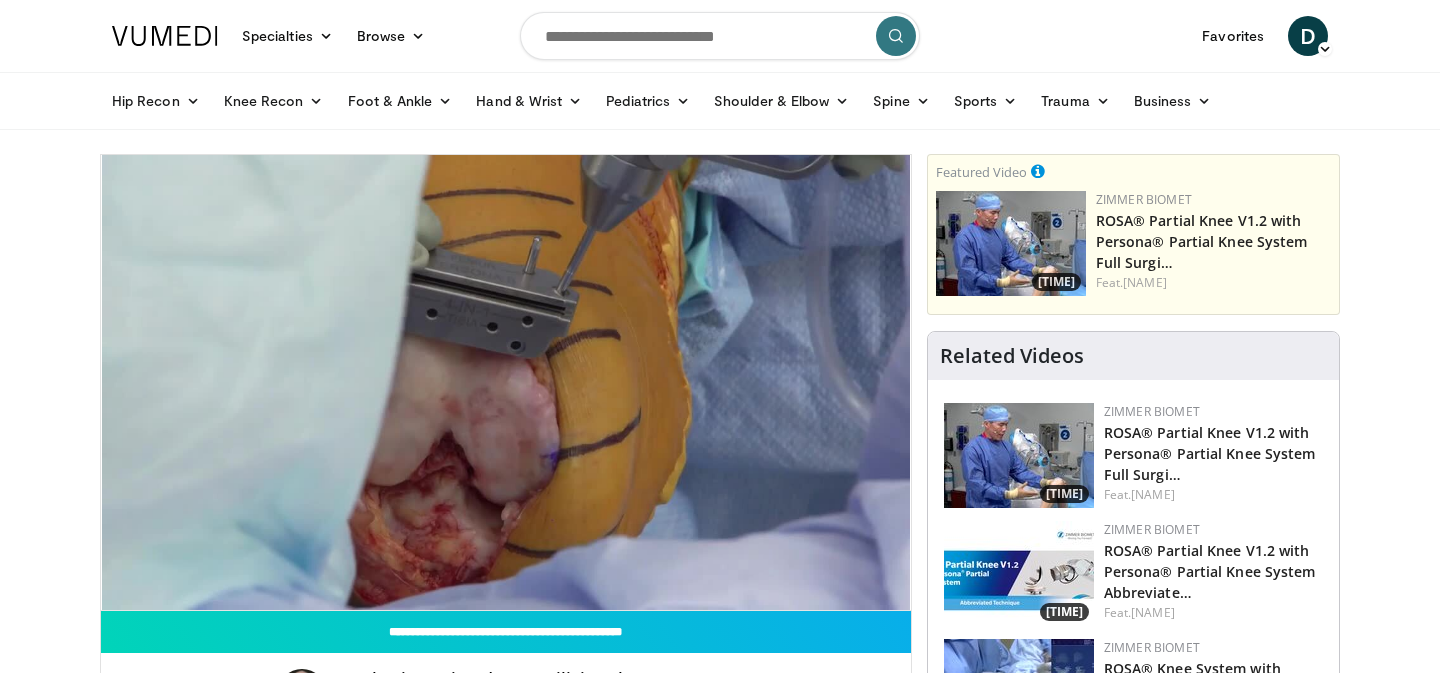 click on "Mute" at bounding box center (161, 590) 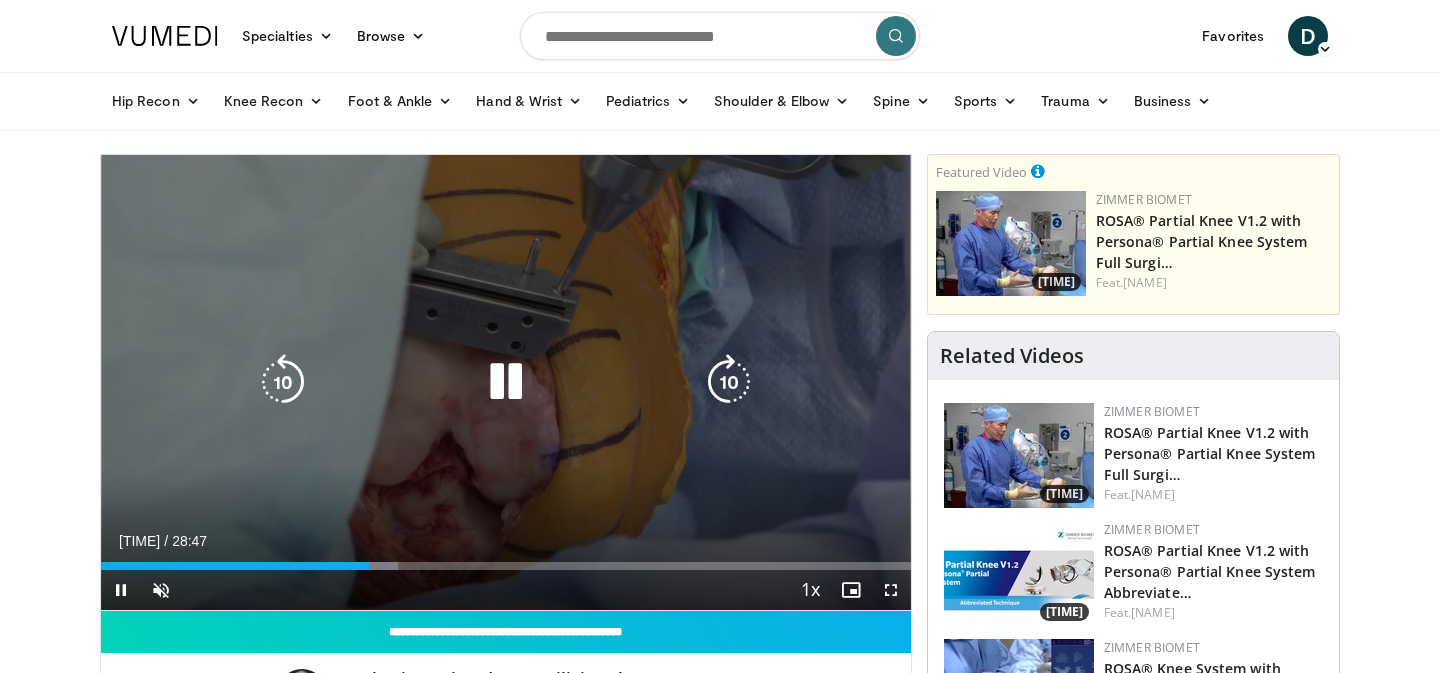 click at bounding box center (506, 382) 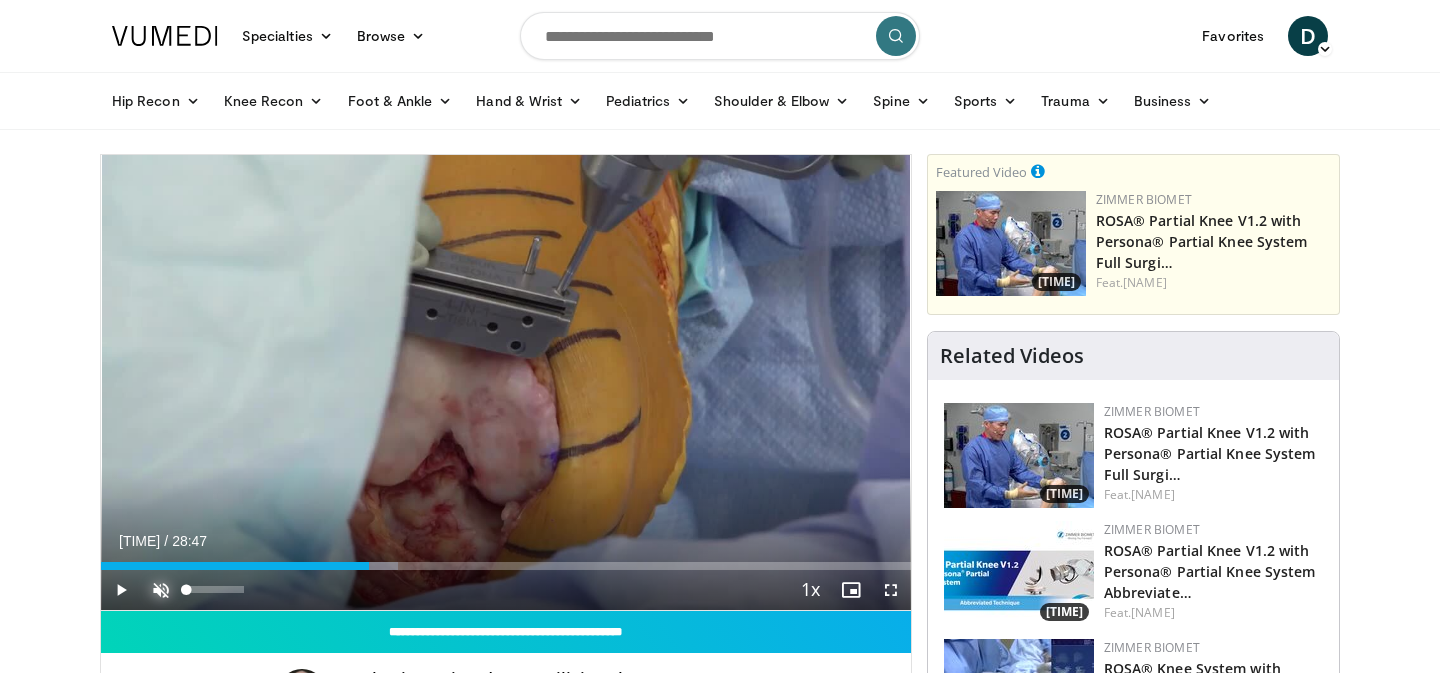 click at bounding box center [161, 590] 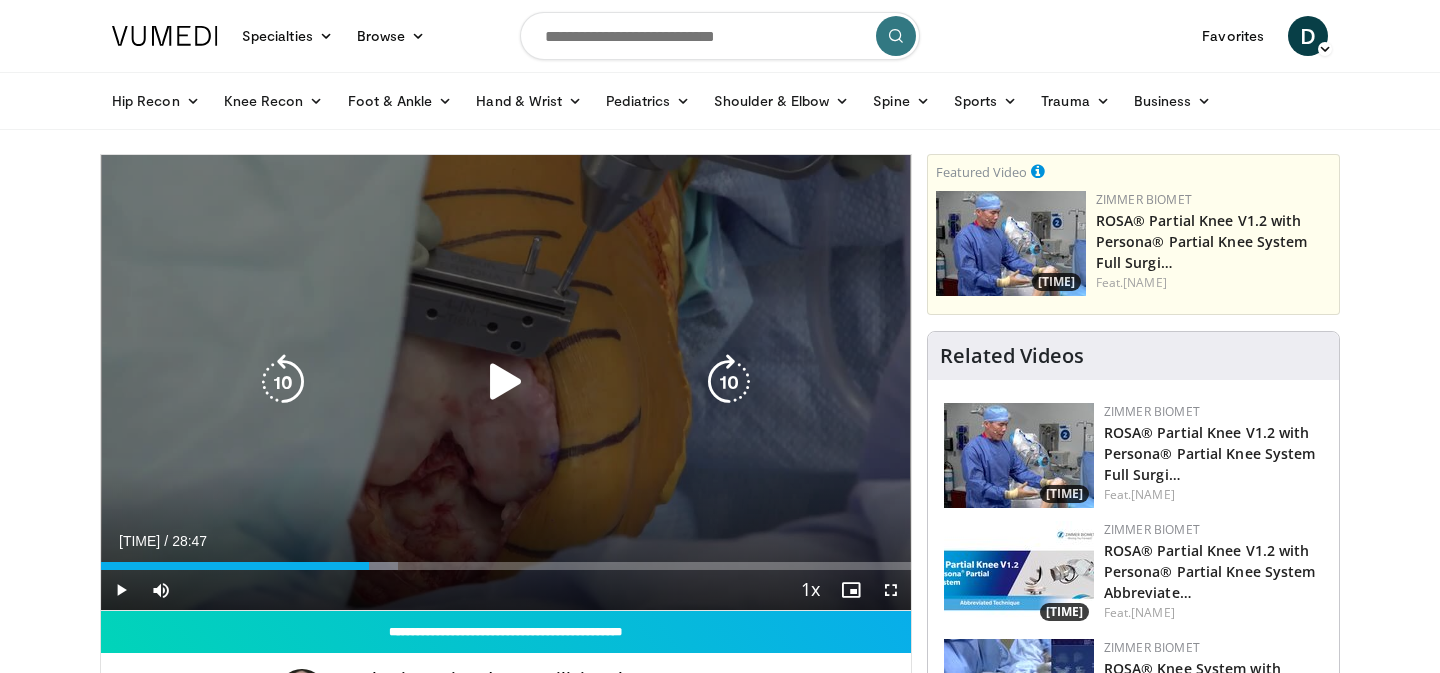 click at bounding box center (283, 382) 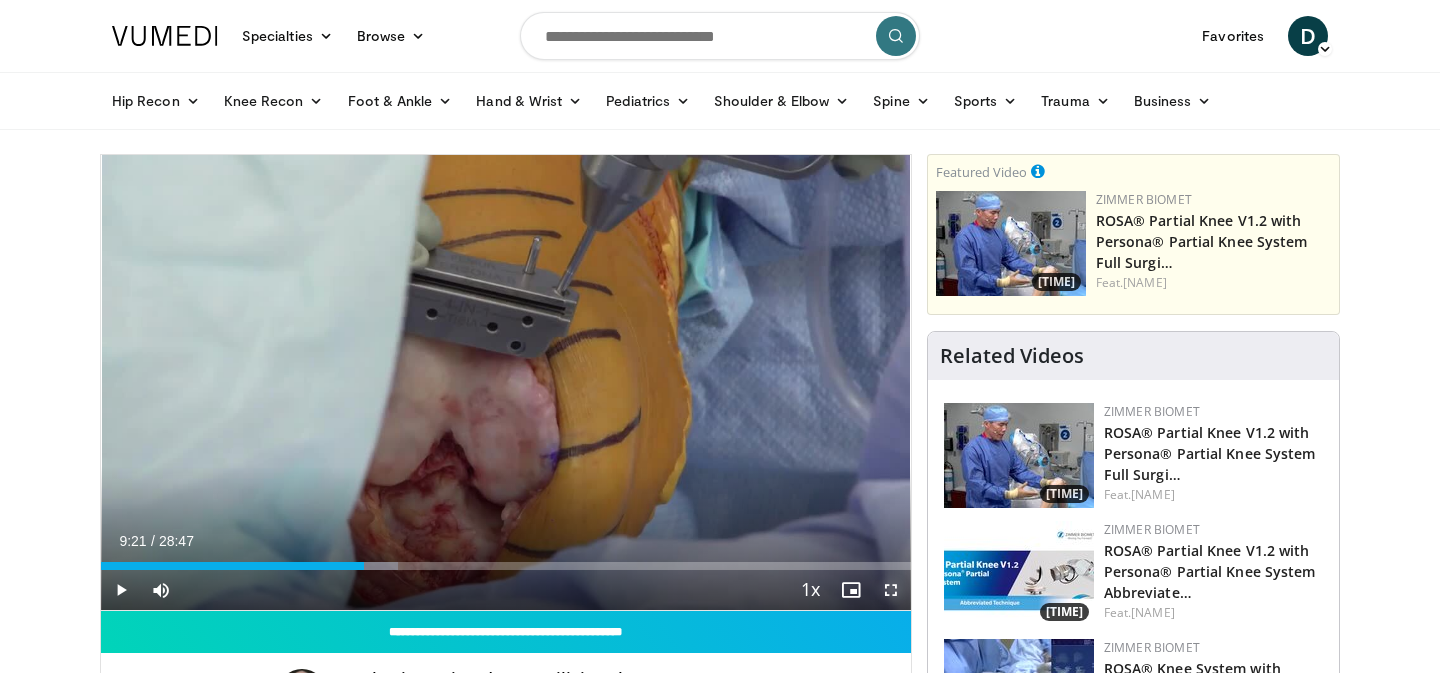 click at bounding box center (891, 590) 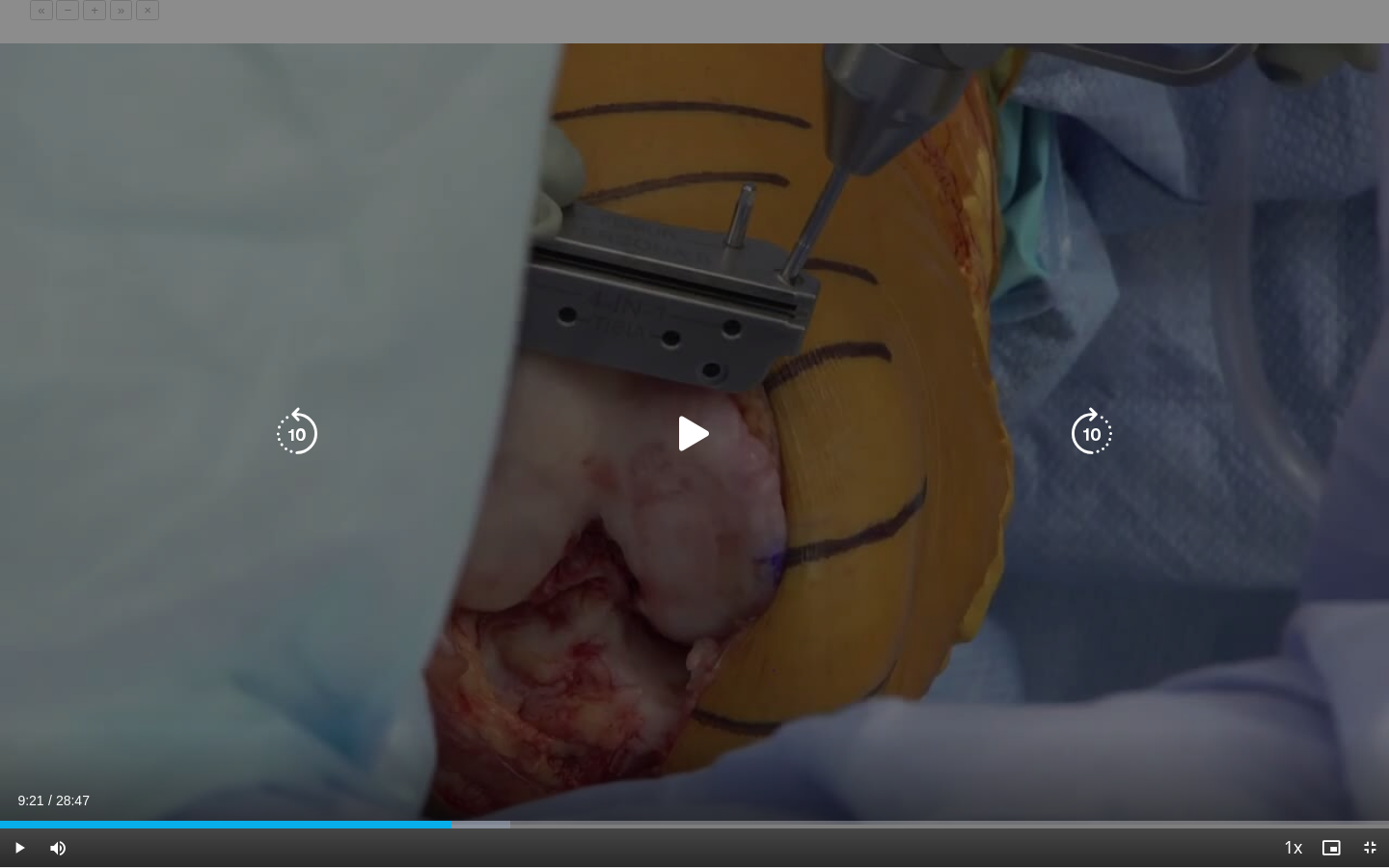 click at bounding box center [694, 434] 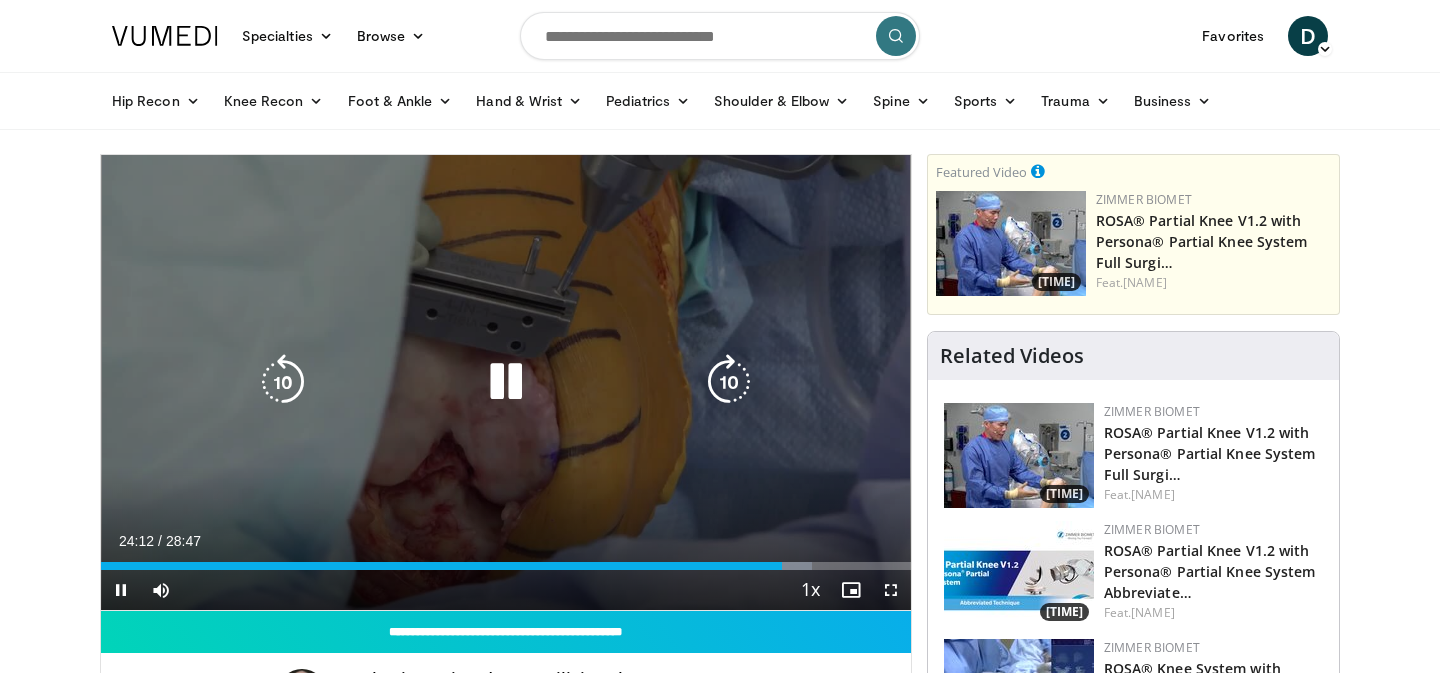 click on "10 seconds
Tap to unmute" at bounding box center [506, 382] 